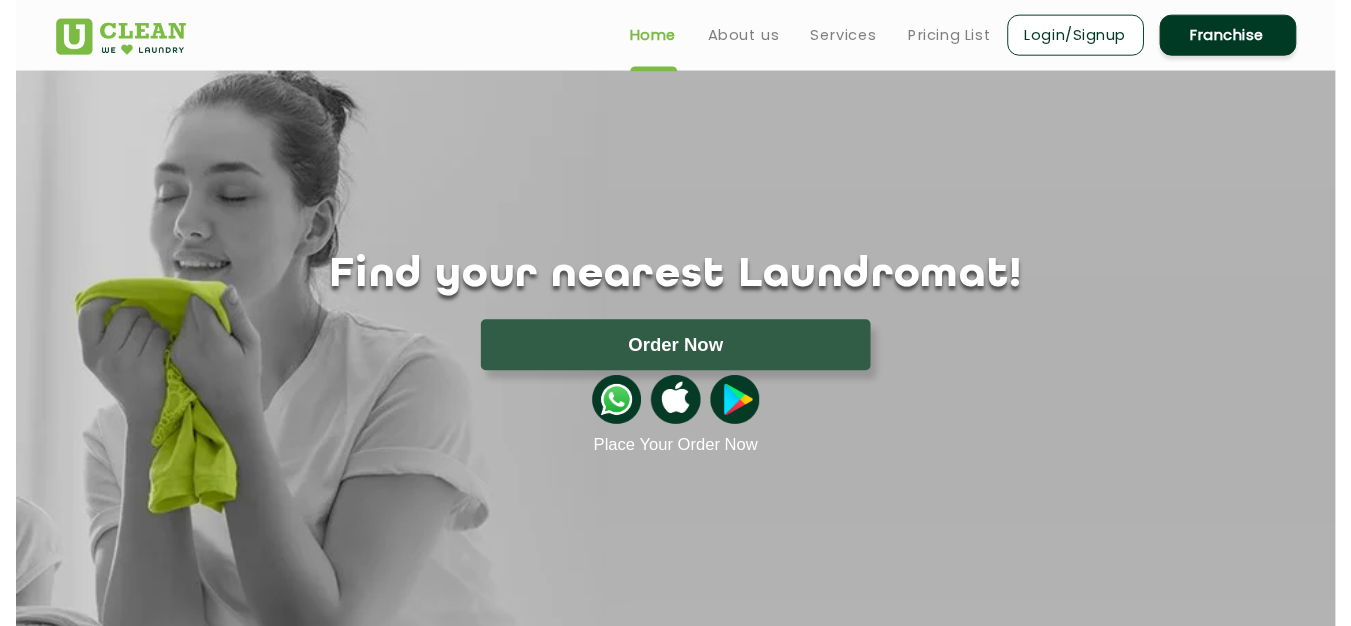 scroll, scrollTop: 0, scrollLeft: 0, axis: both 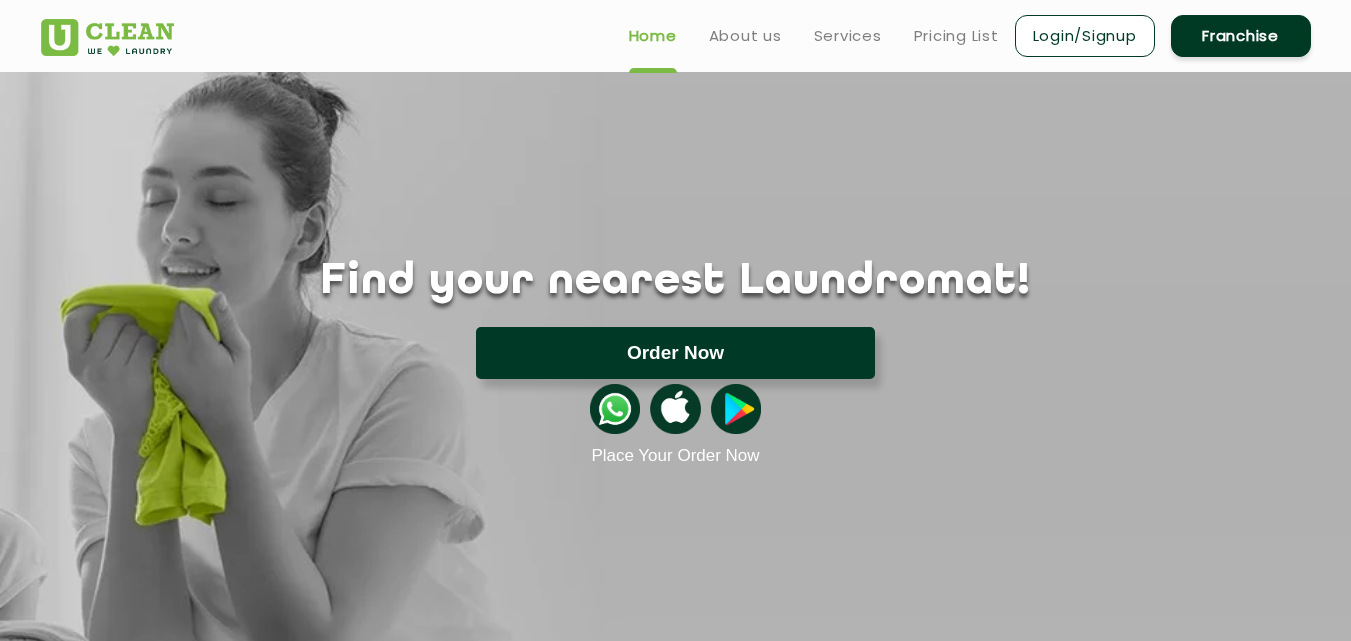 click on "Order Now" 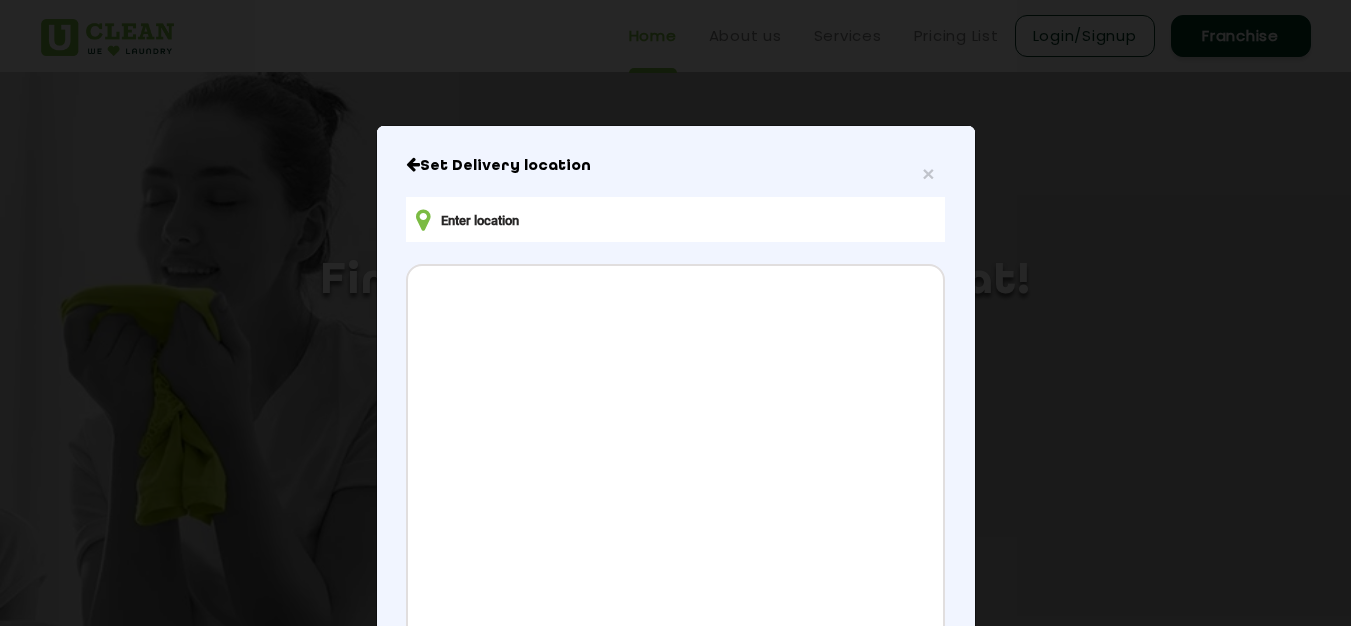 click at bounding box center [675, 219] 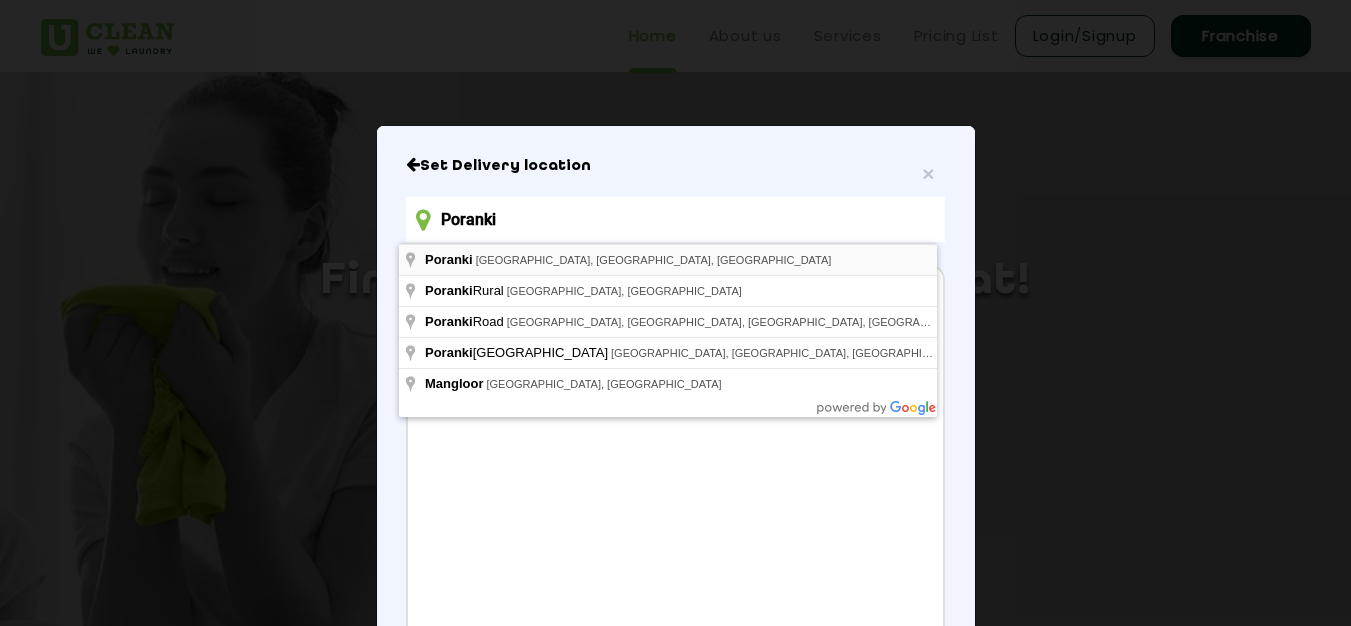 type on "Poranki, Vijayawada, Andhra Pradesh, India" 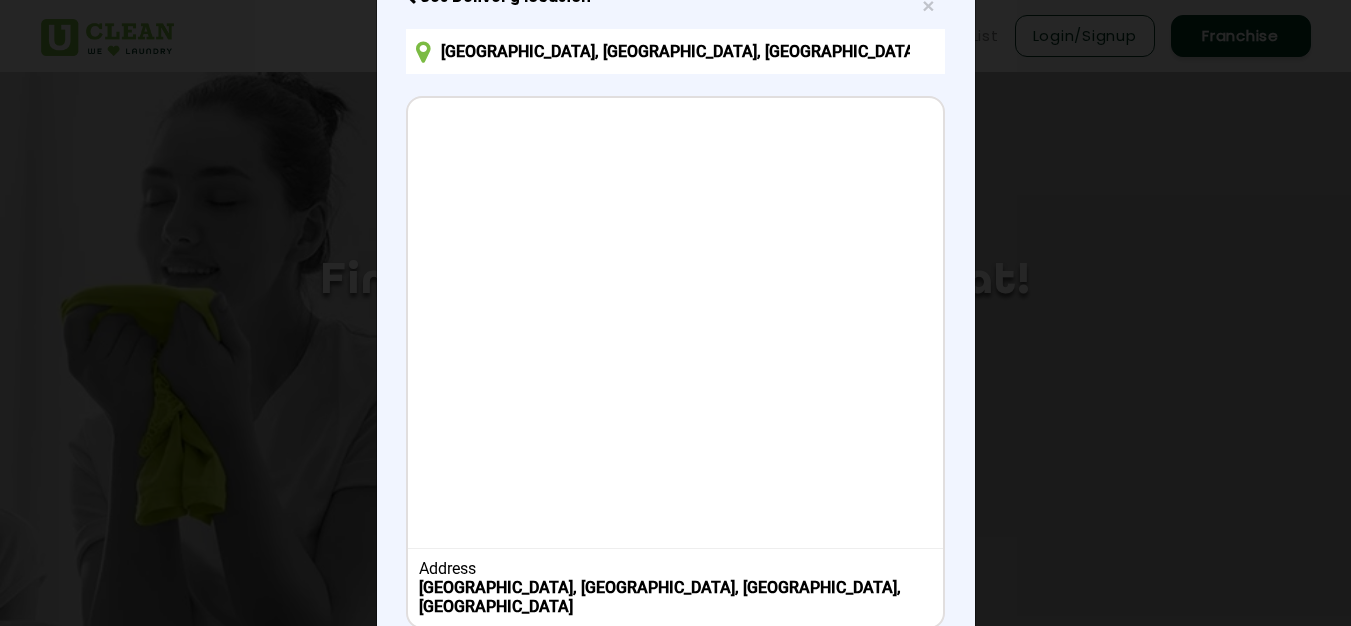 scroll, scrollTop: 286, scrollLeft: 0, axis: vertical 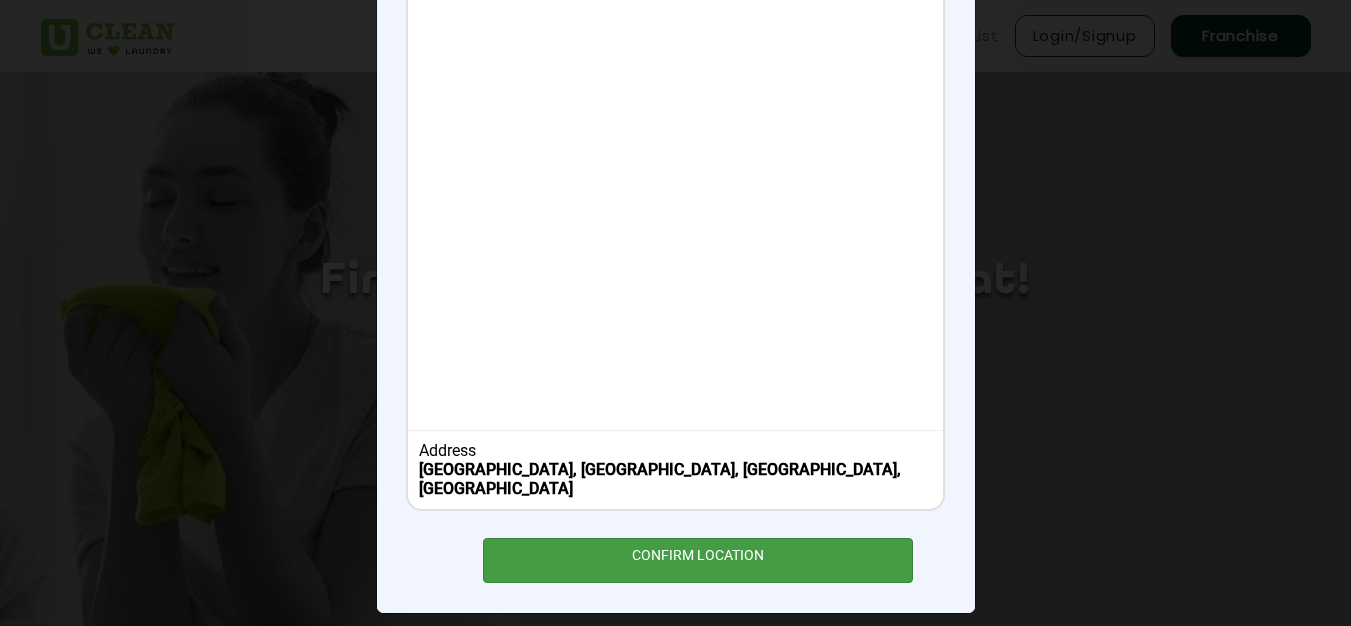 click on "CONFIRM LOCATION" at bounding box center (698, 560) 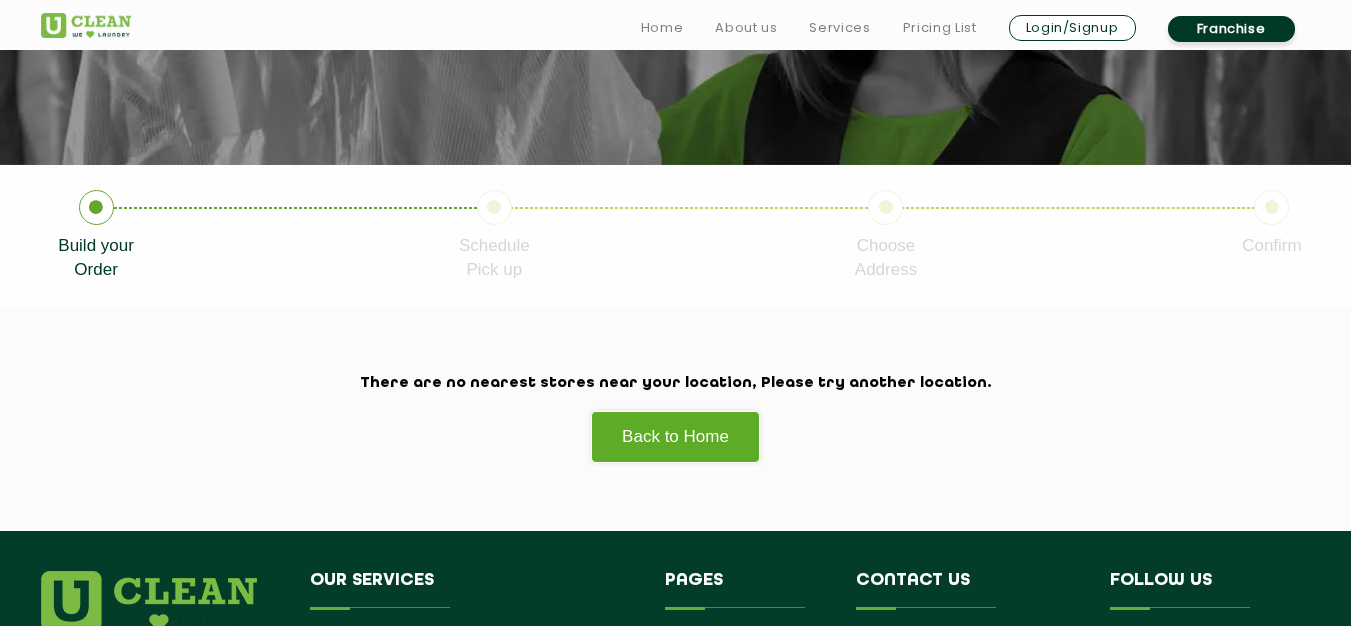 scroll, scrollTop: 300, scrollLeft: 0, axis: vertical 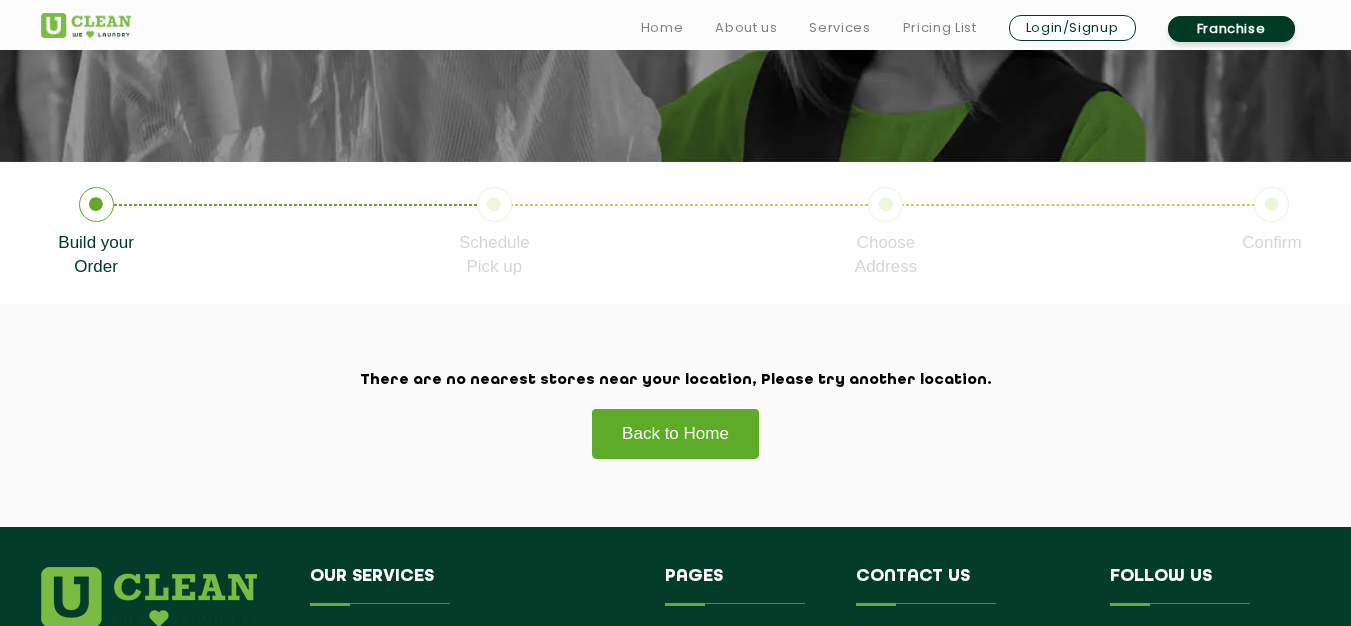click on "Back to Home" 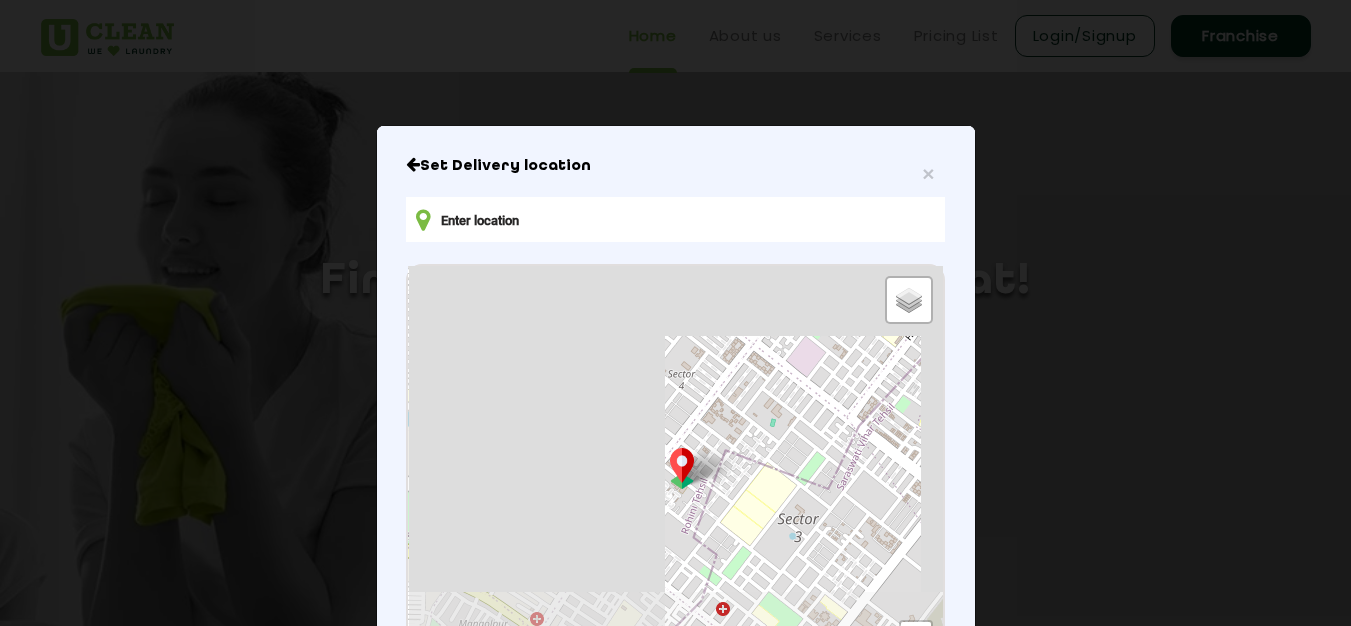 scroll, scrollTop: 0, scrollLeft: 0, axis: both 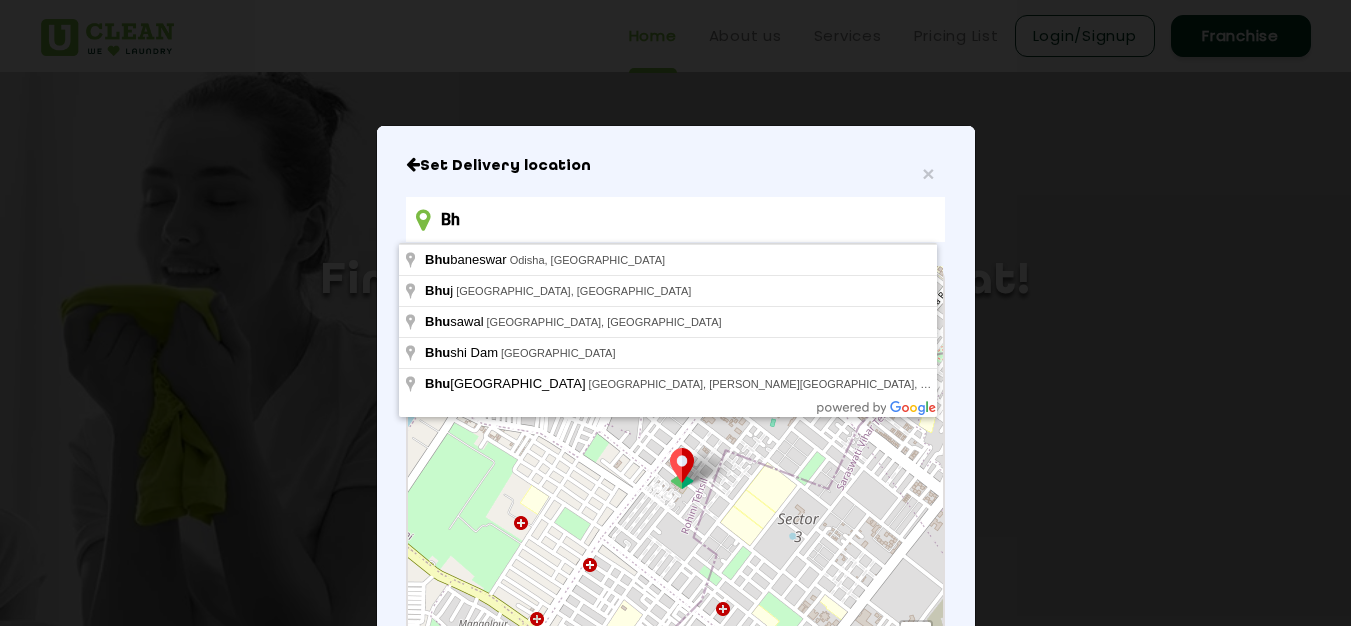 type on "B" 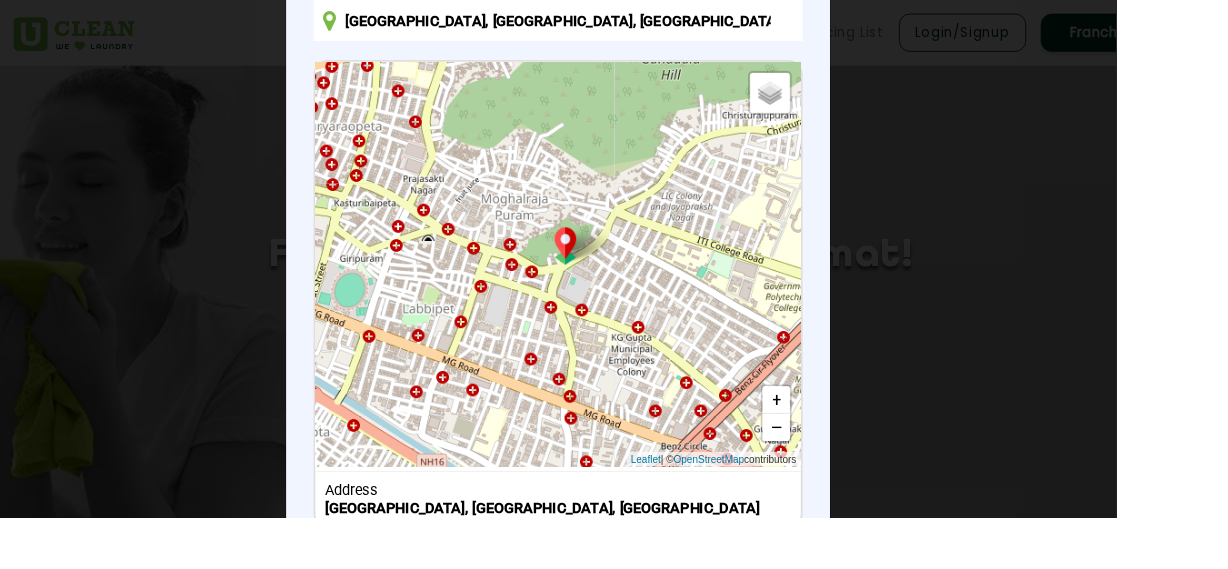 scroll, scrollTop: 186, scrollLeft: 0, axis: vertical 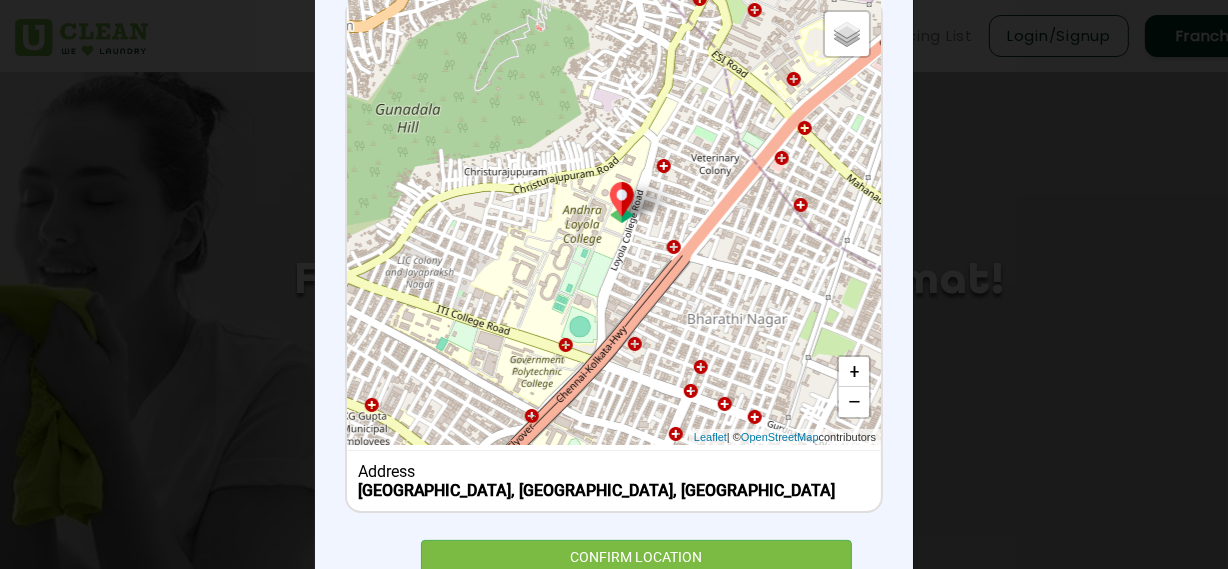 drag, startPoint x: 689, startPoint y: 266, endPoint x: 353, endPoint y: 379, distance: 354.49258 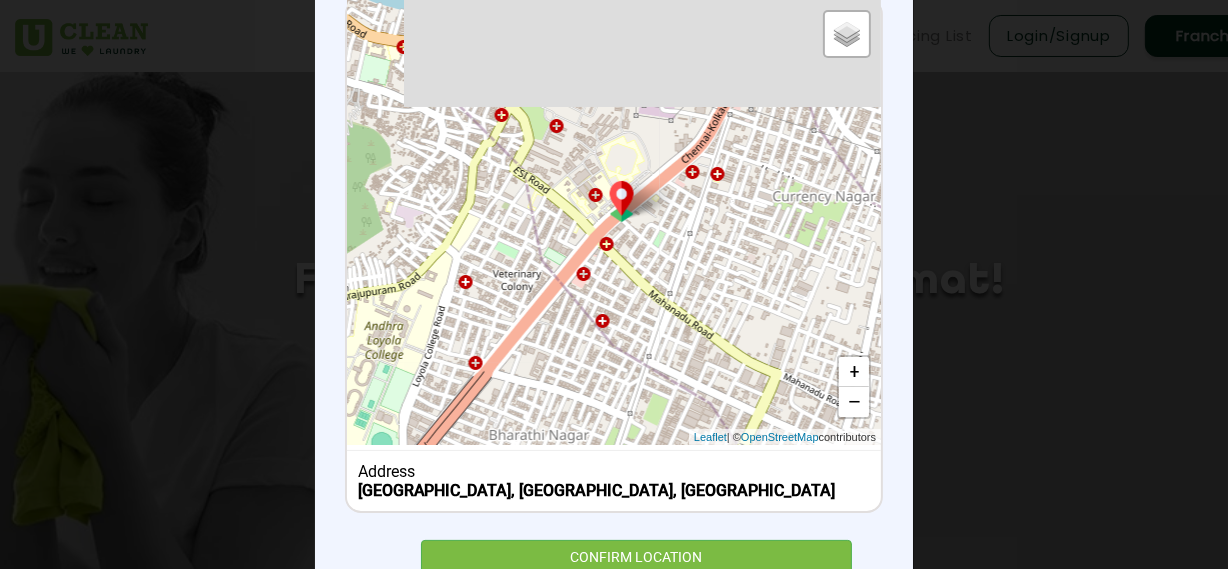 drag, startPoint x: 729, startPoint y: 260, endPoint x: 522, endPoint y: 384, distance: 241.29857 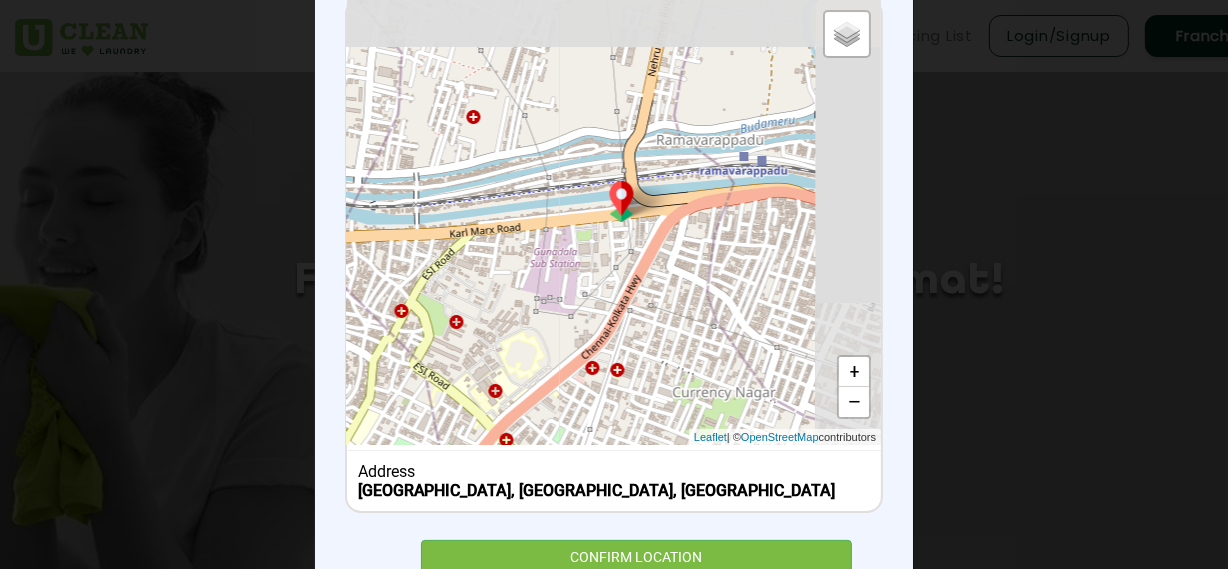 drag, startPoint x: 732, startPoint y: 206, endPoint x: 635, endPoint y: 403, distance: 219.58597 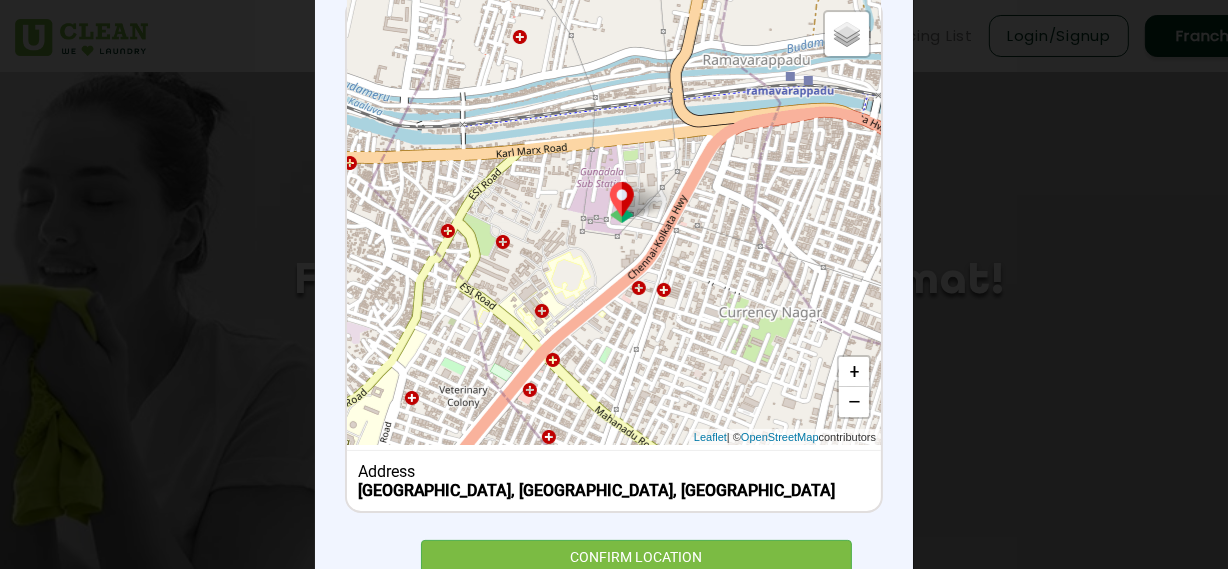 drag, startPoint x: 732, startPoint y: 260, endPoint x: 774, endPoint y: 180, distance: 90.35486 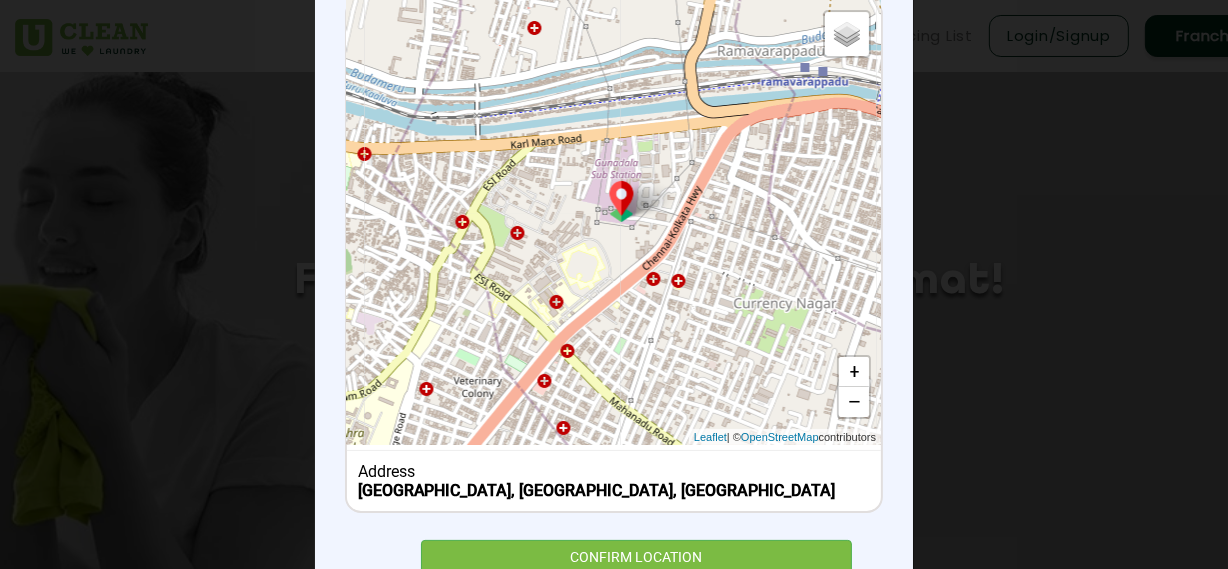 drag, startPoint x: 627, startPoint y: 327, endPoint x: 760, endPoint y: 170, distance: 205.762 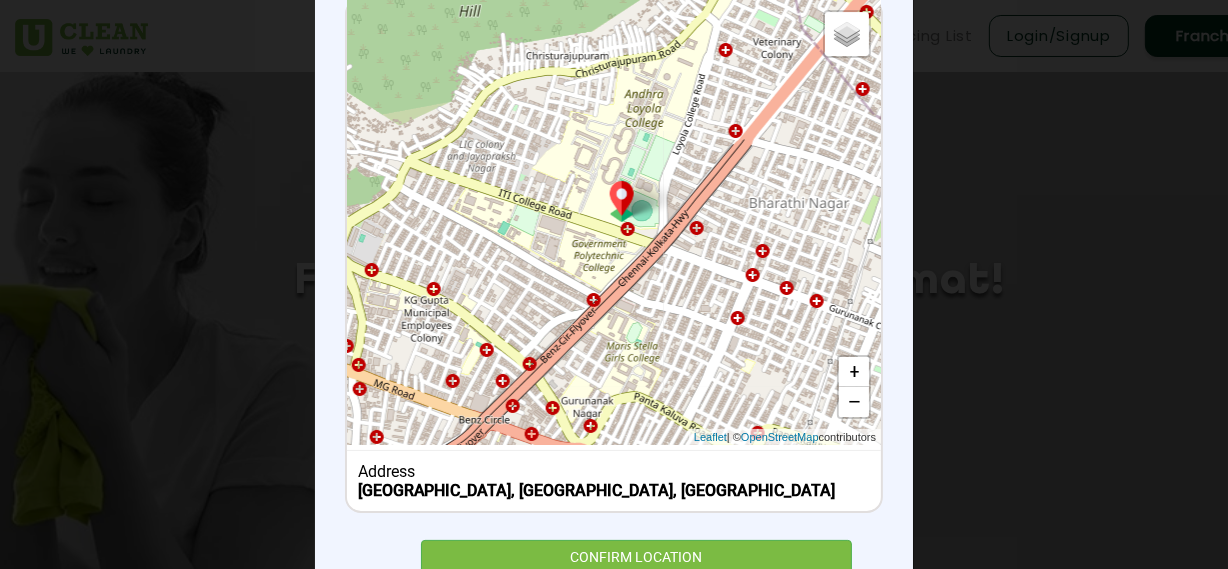 drag, startPoint x: 768, startPoint y: 191, endPoint x: 814, endPoint y: 120, distance: 84.59905 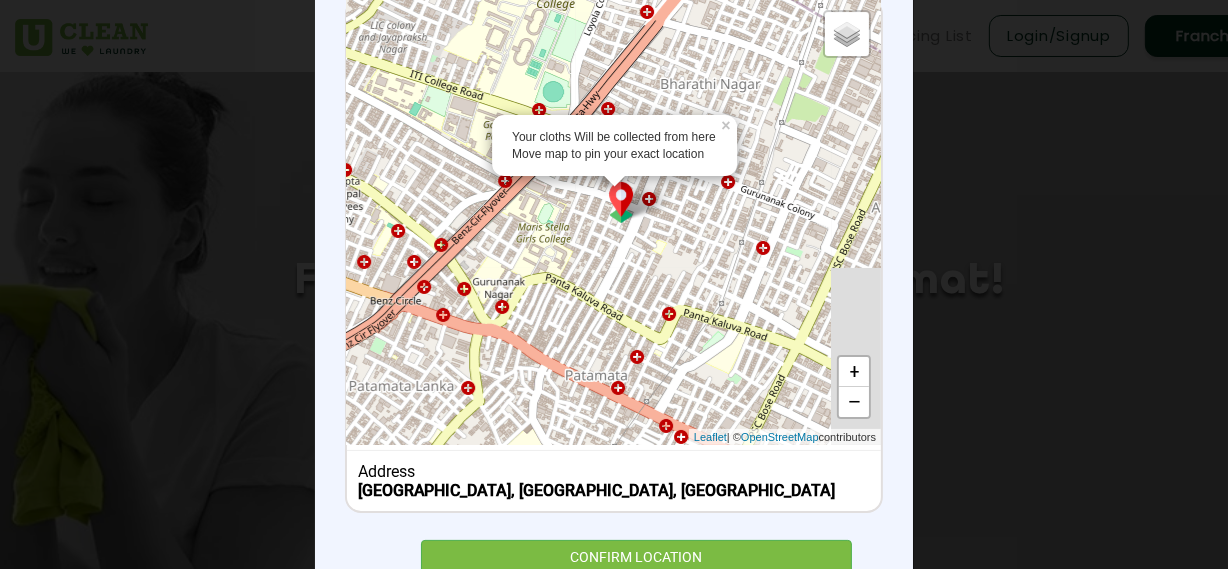 drag, startPoint x: 670, startPoint y: 308, endPoint x: 523, endPoint y: 171, distance: 200.94278 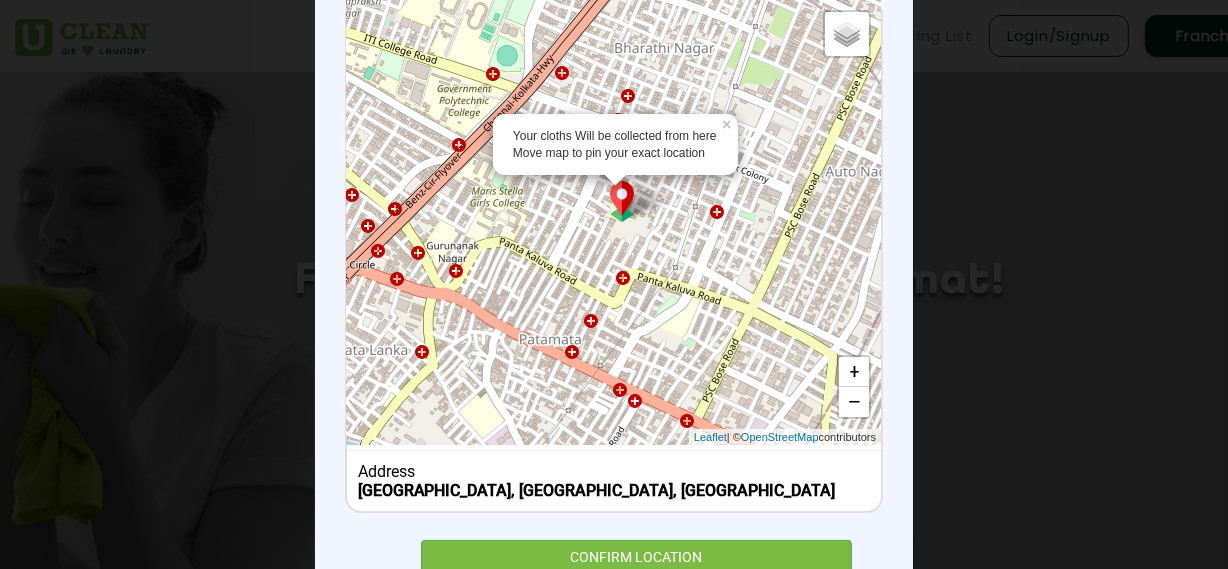 drag, startPoint x: 660, startPoint y: 320, endPoint x: 527, endPoint y: 166, distance: 203.4822 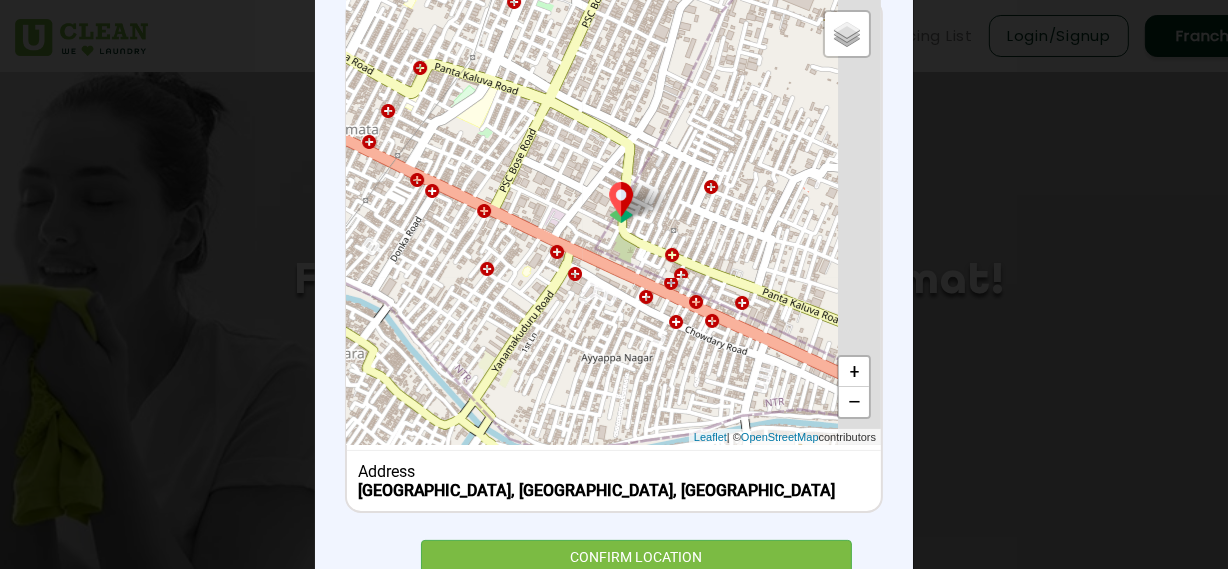 drag, startPoint x: 698, startPoint y: 337, endPoint x: 464, endPoint y: 107, distance: 328.10974 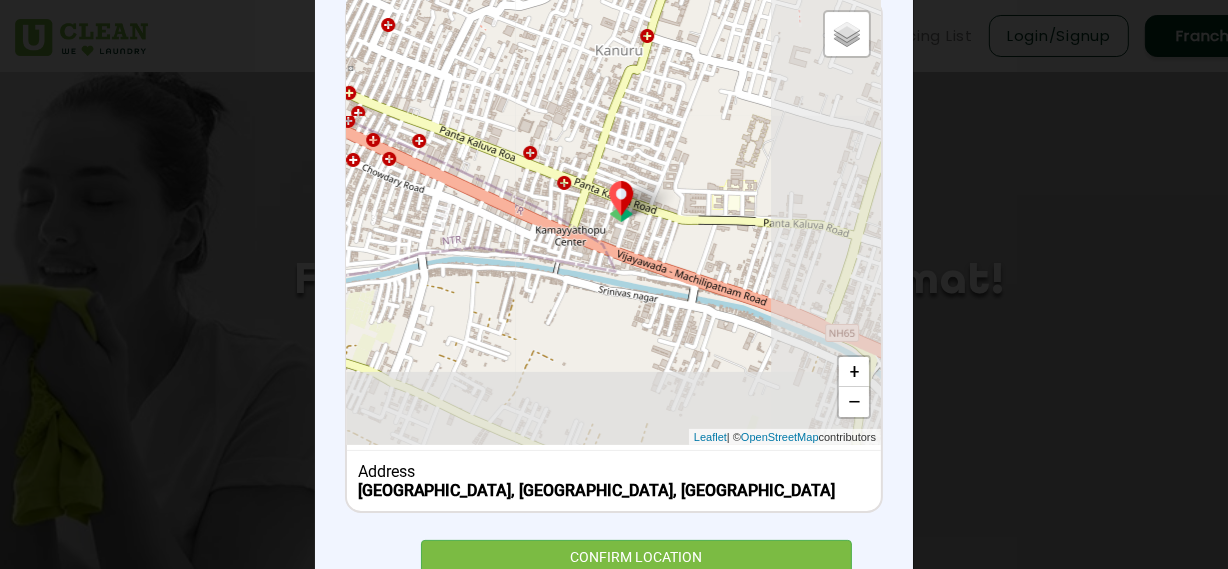 drag, startPoint x: 728, startPoint y: 347, endPoint x: 409, endPoint y: 189, distance: 355.98456 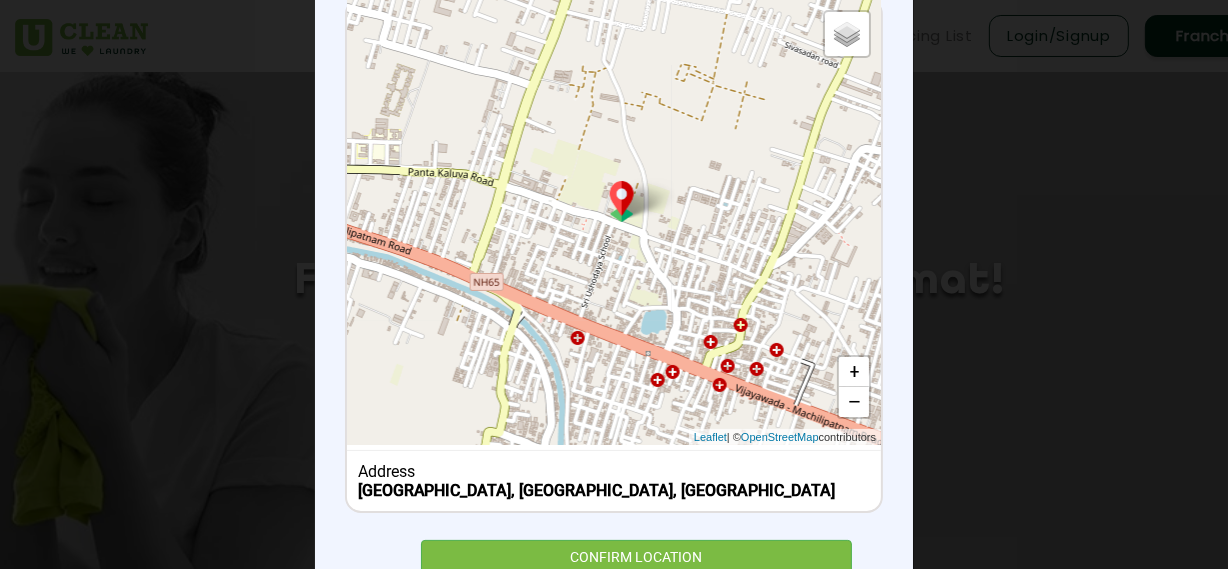 drag, startPoint x: 799, startPoint y: 292, endPoint x: 425, endPoint y: 242, distance: 377.32745 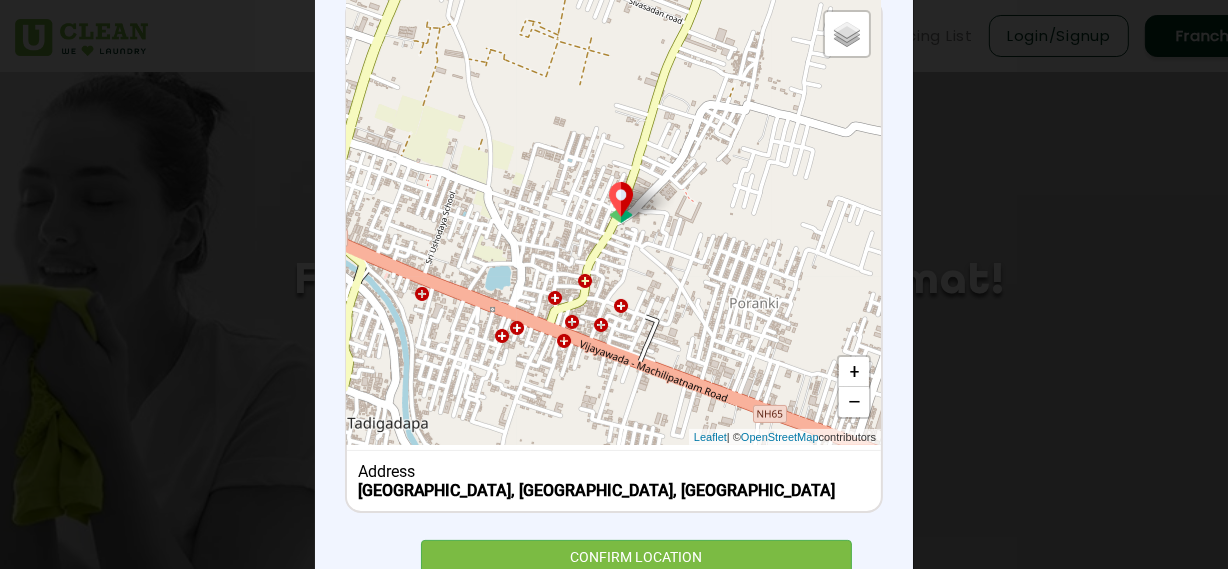 drag, startPoint x: 710, startPoint y: 307, endPoint x: 600, endPoint y: 274, distance: 114.84337 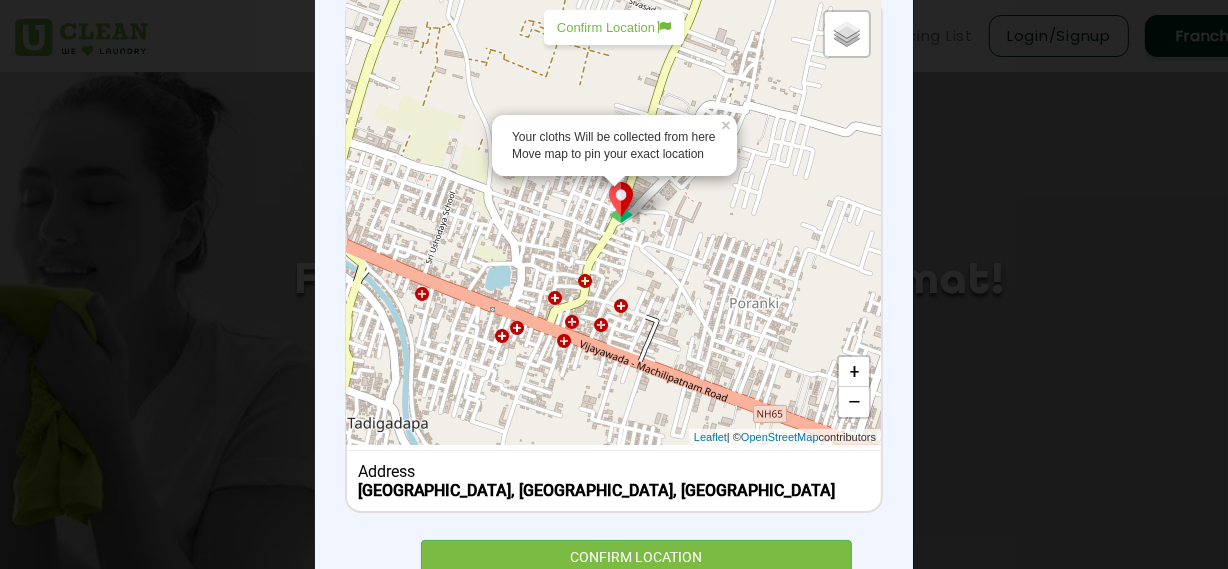 click on "Confirm Location" at bounding box center (614, 27) 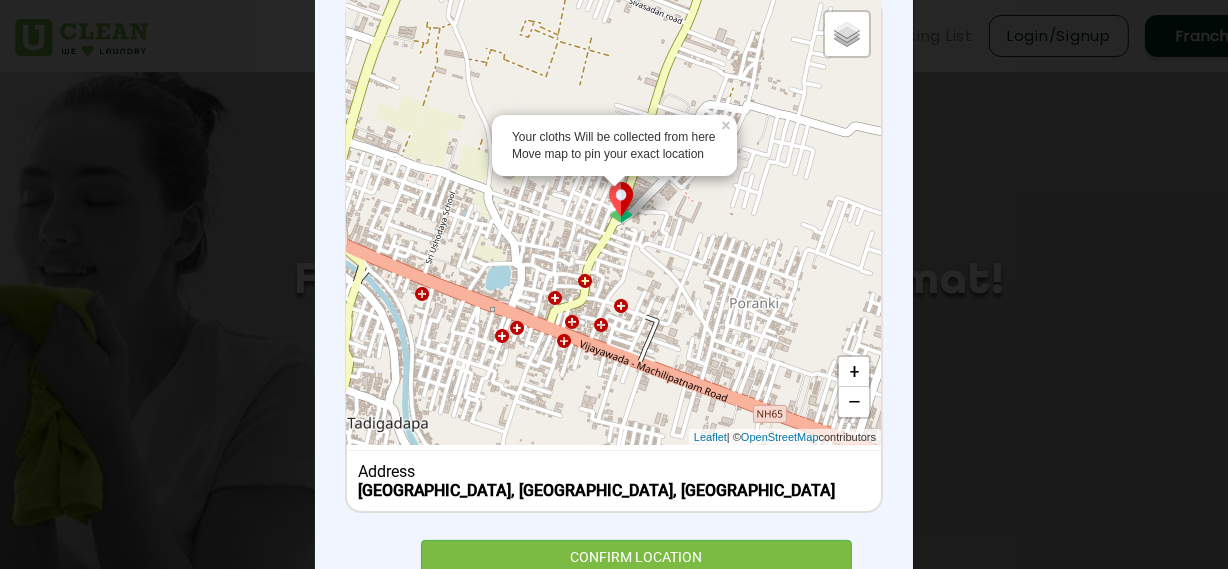 type on "FPJ5+5XF, Poranki BJR Nagar Rd, Poranki, Vijayawada, Andhra Pradesh 521137, India" 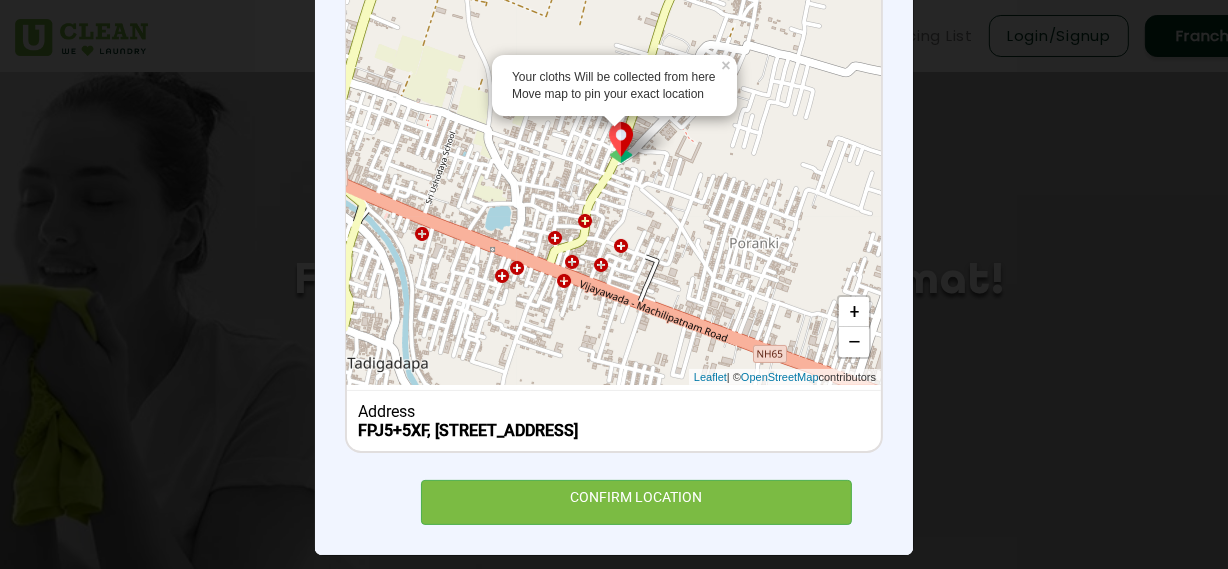 scroll, scrollTop: 345, scrollLeft: 0, axis: vertical 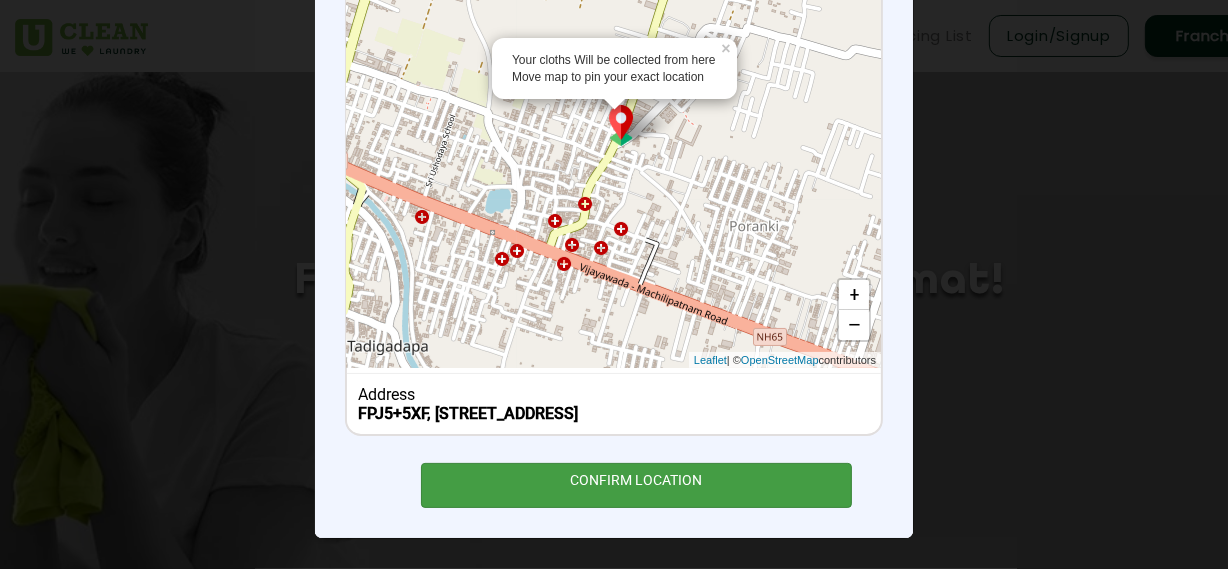 click on "CONFIRM LOCATION" at bounding box center [636, 485] 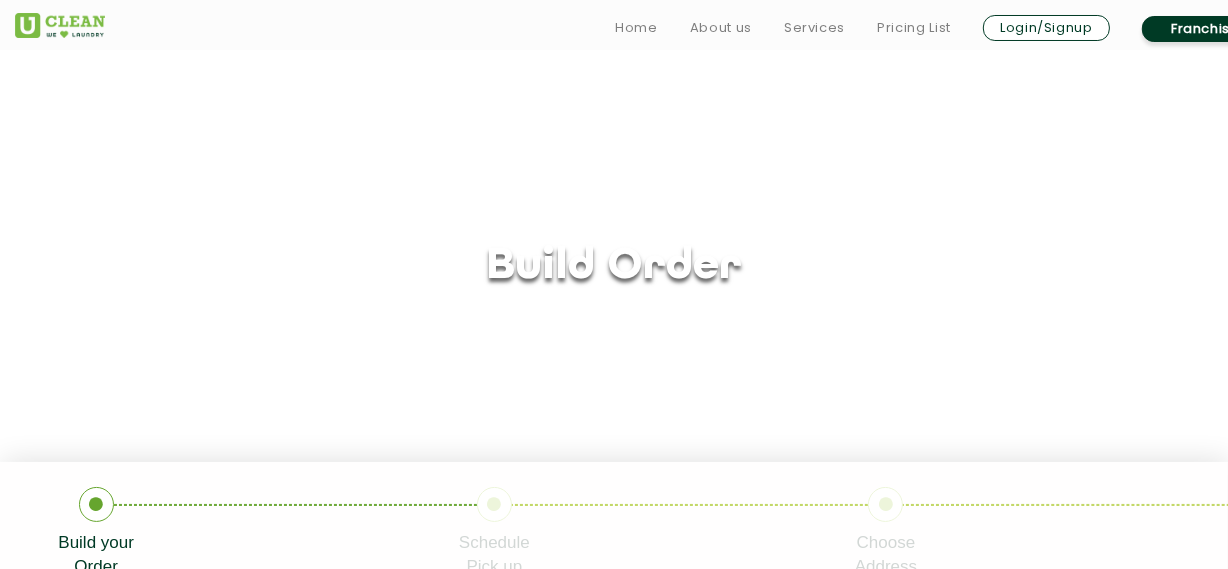 scroll, scrollTop: 363, scrollLeft: 0, axis: vertical 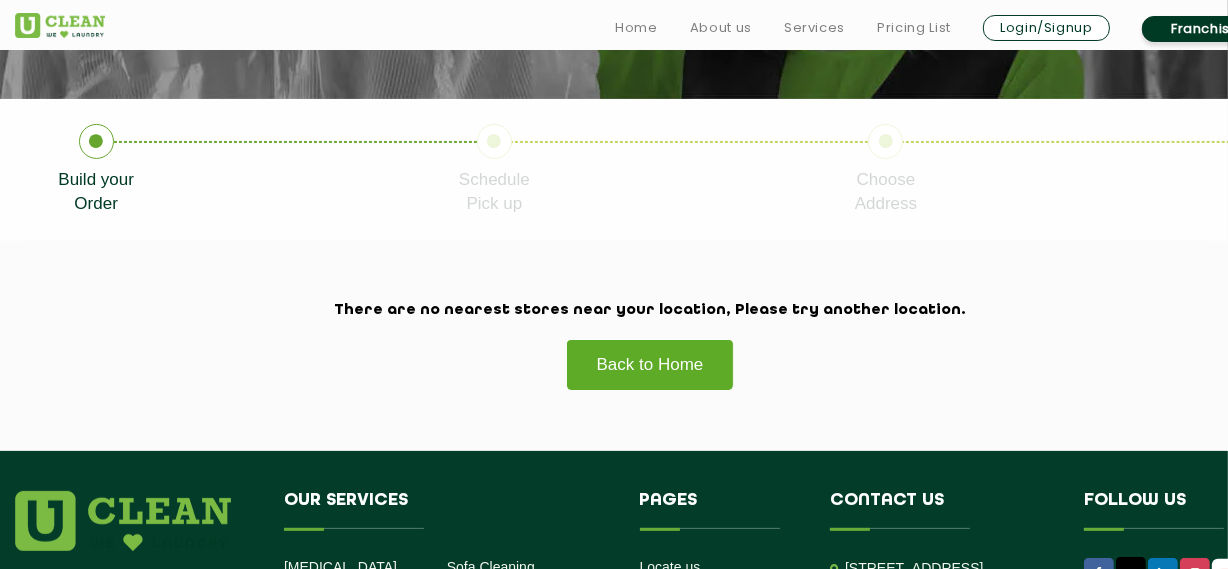 click on "Back to Home" 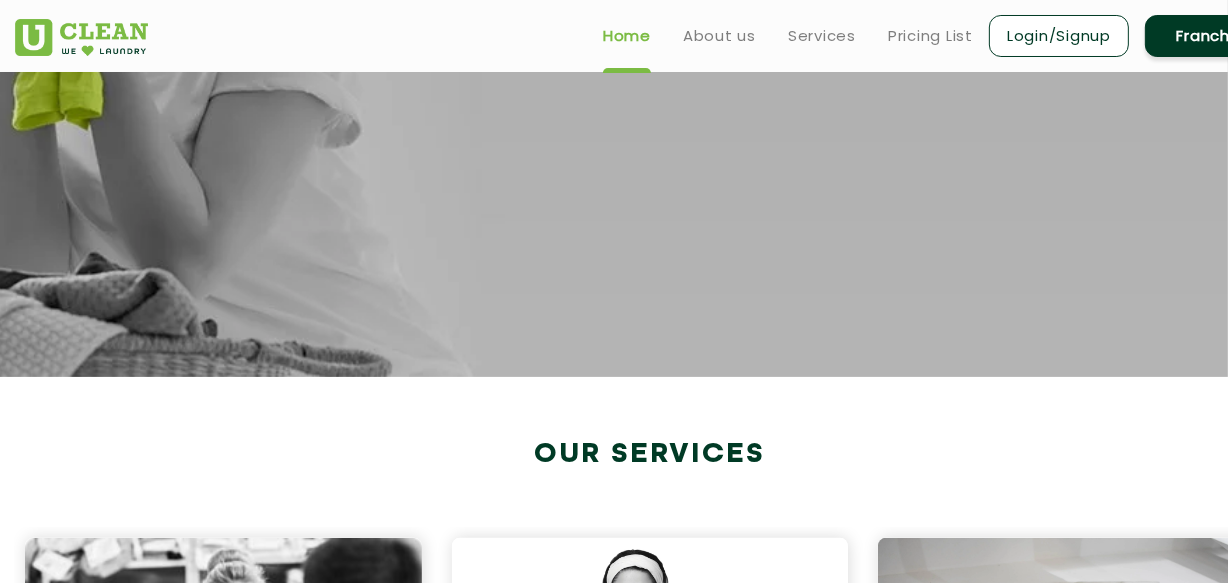 scroll, scrollTop: 363, scrollLeft: 0, axis: vertical 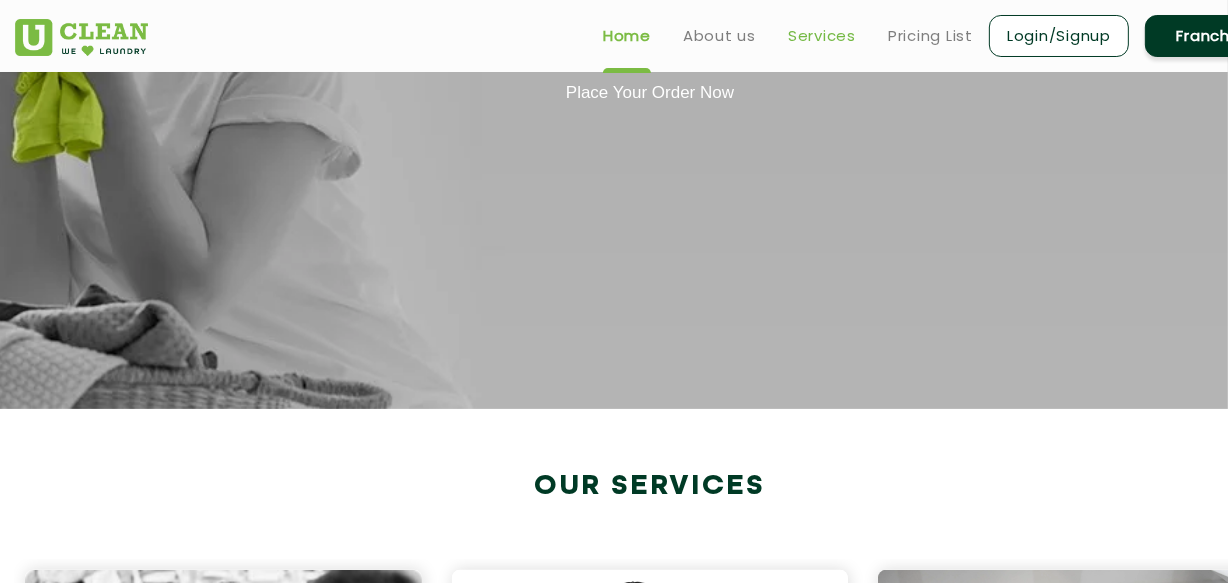 click on "Services" at bounding box center [822, 36] 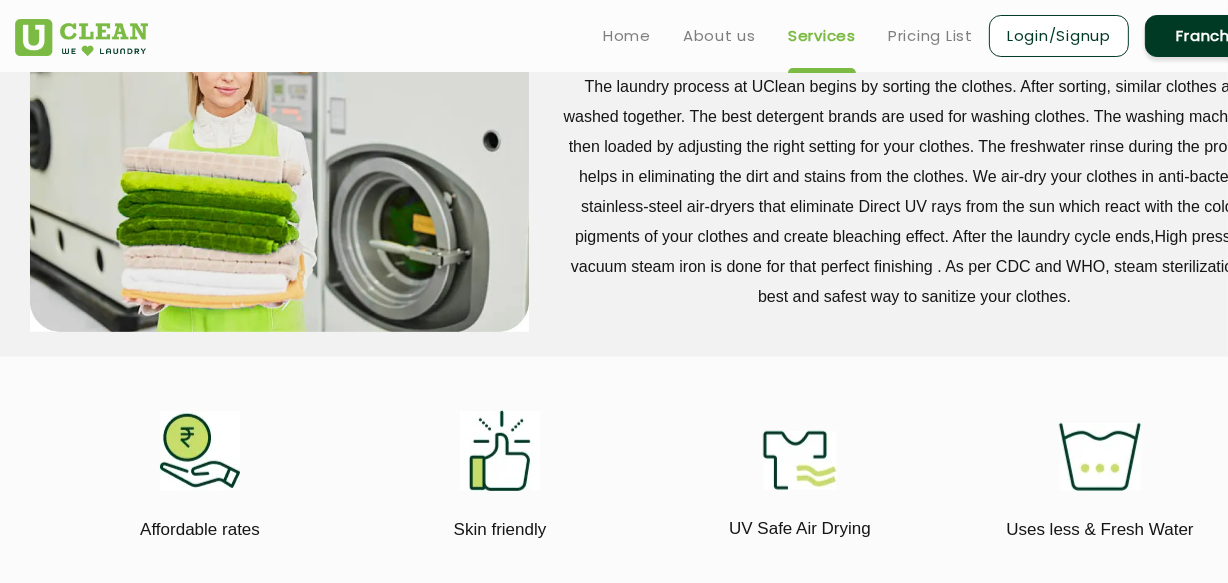 scroll, scrollTop: 230, scrollLeft: 0, axis: vertical 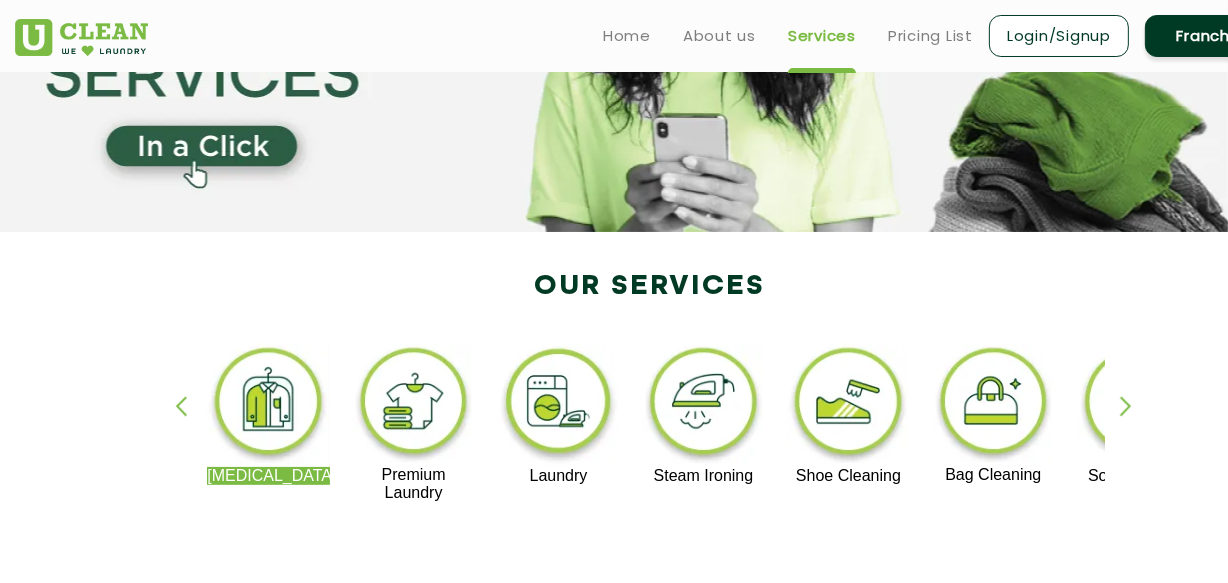 click at bounding box center [1135, 423] 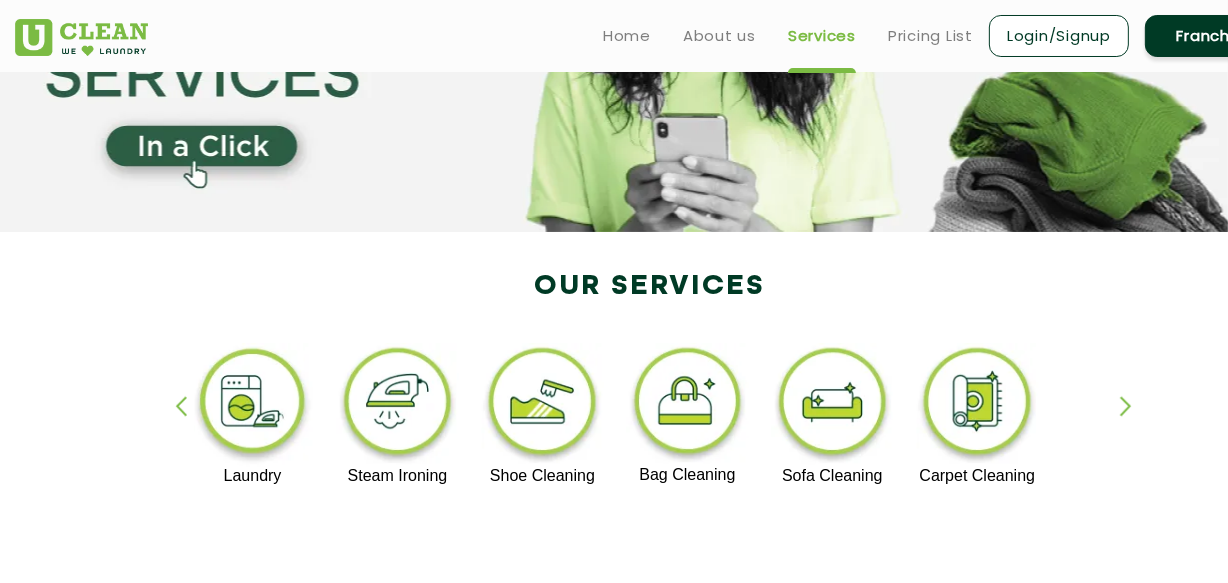 click at bounding box center (1135, 423) 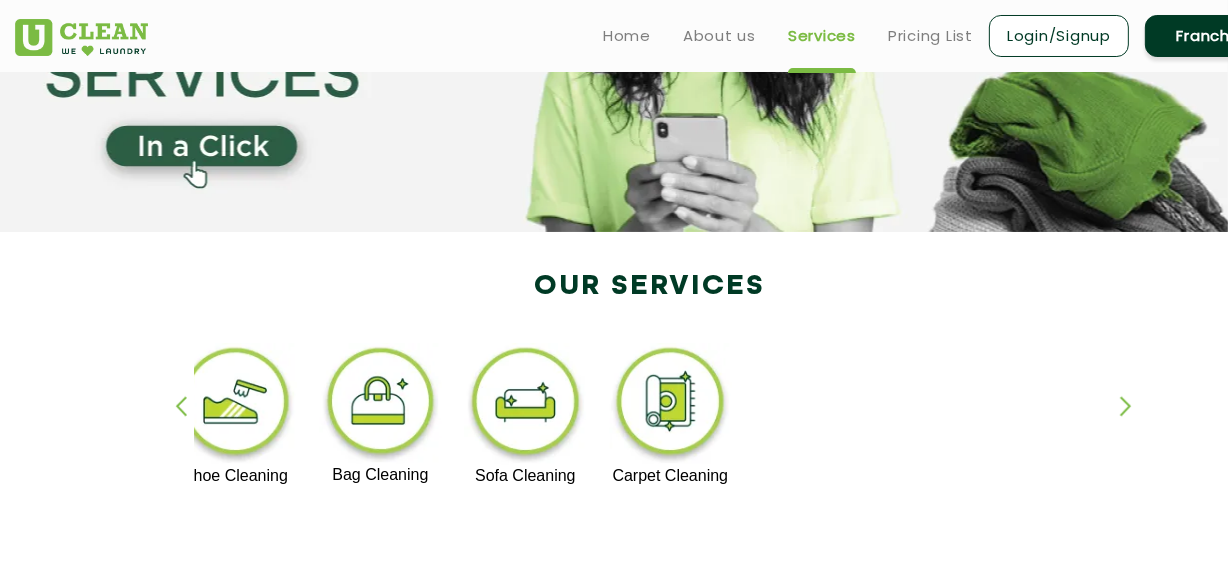 click 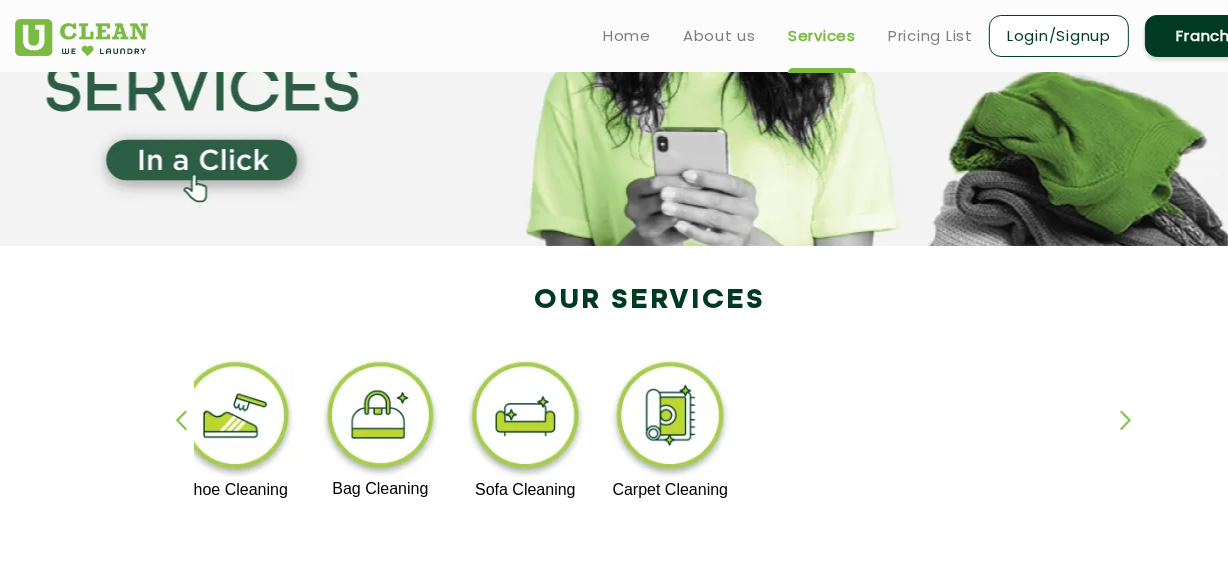 scroll, scrollTop: 0, scrollLeft: 0, axis: both 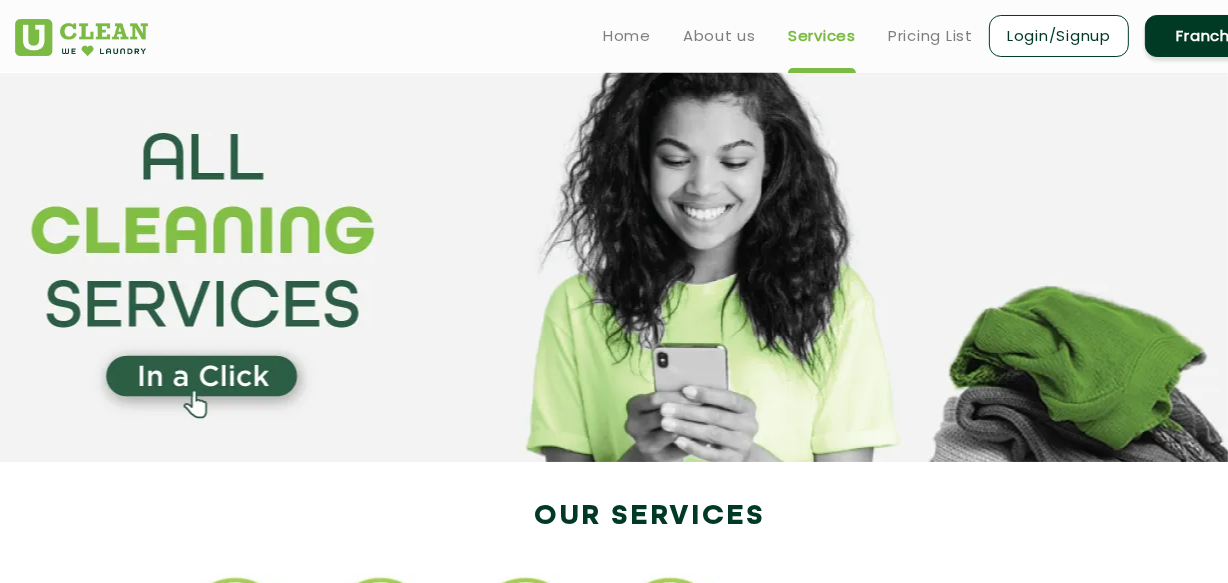 click 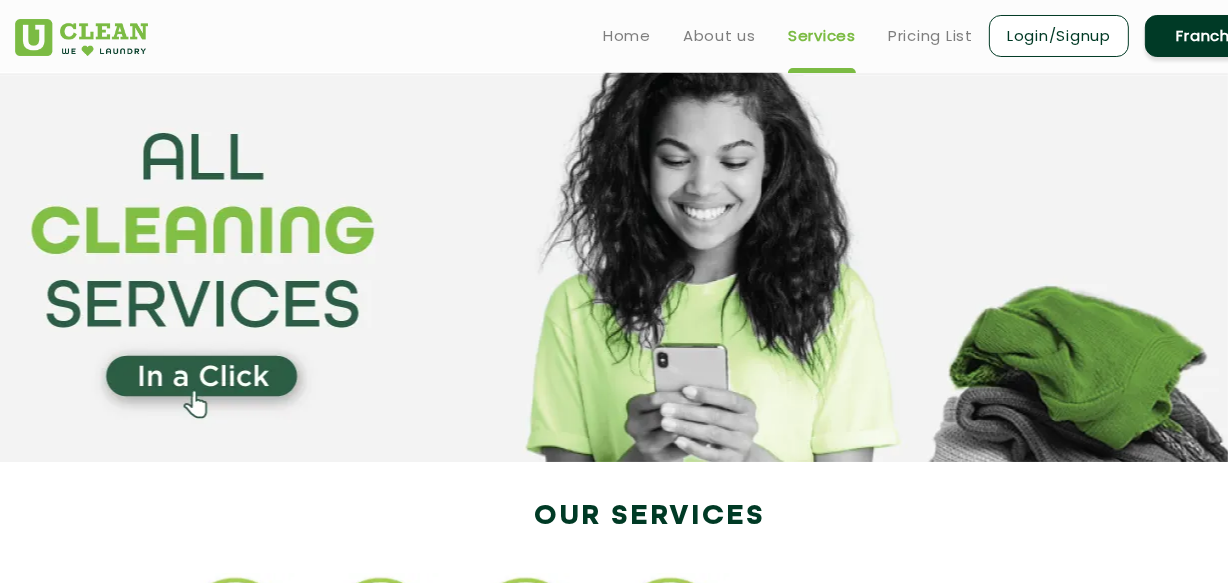 click on "Franchise" at bounding box center [1215, 36] 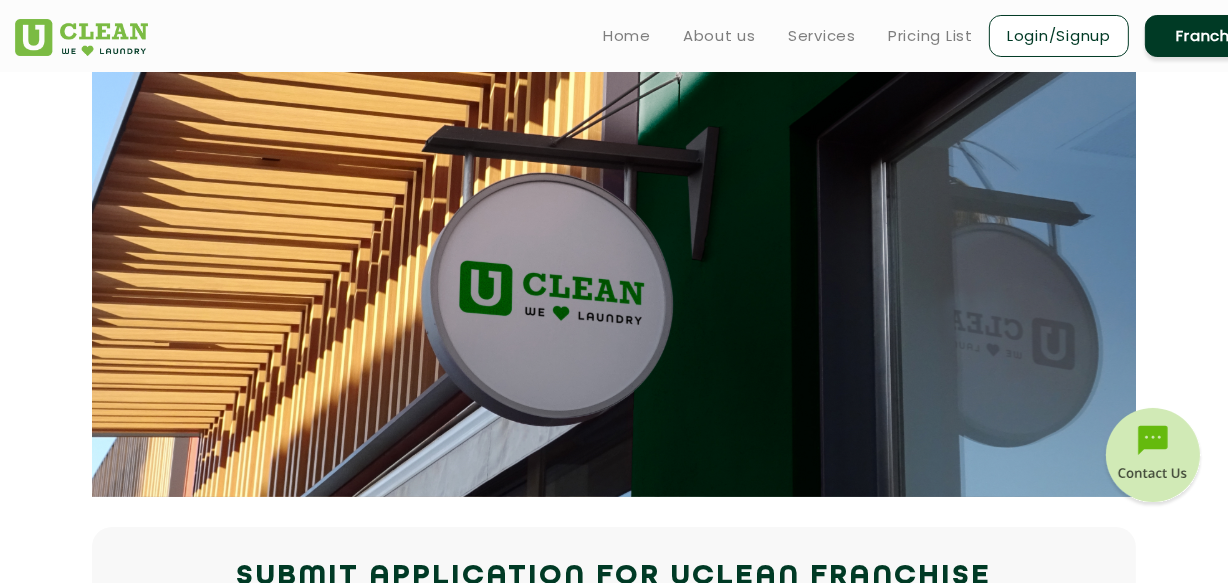 click on "Login/Signup" at bounding box center (1059, 36) 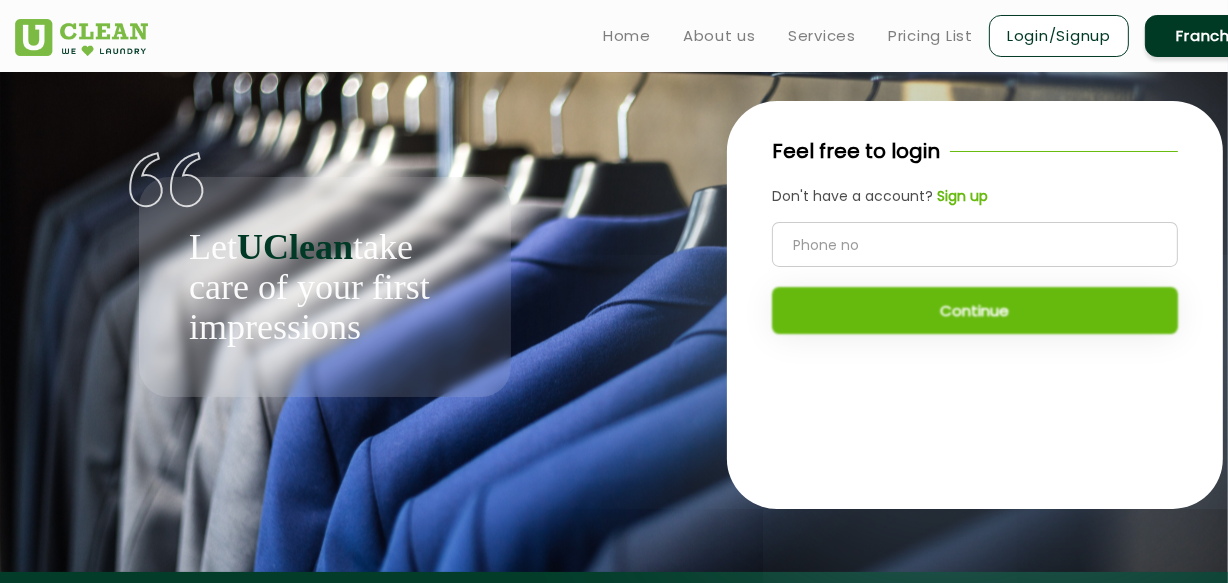 click 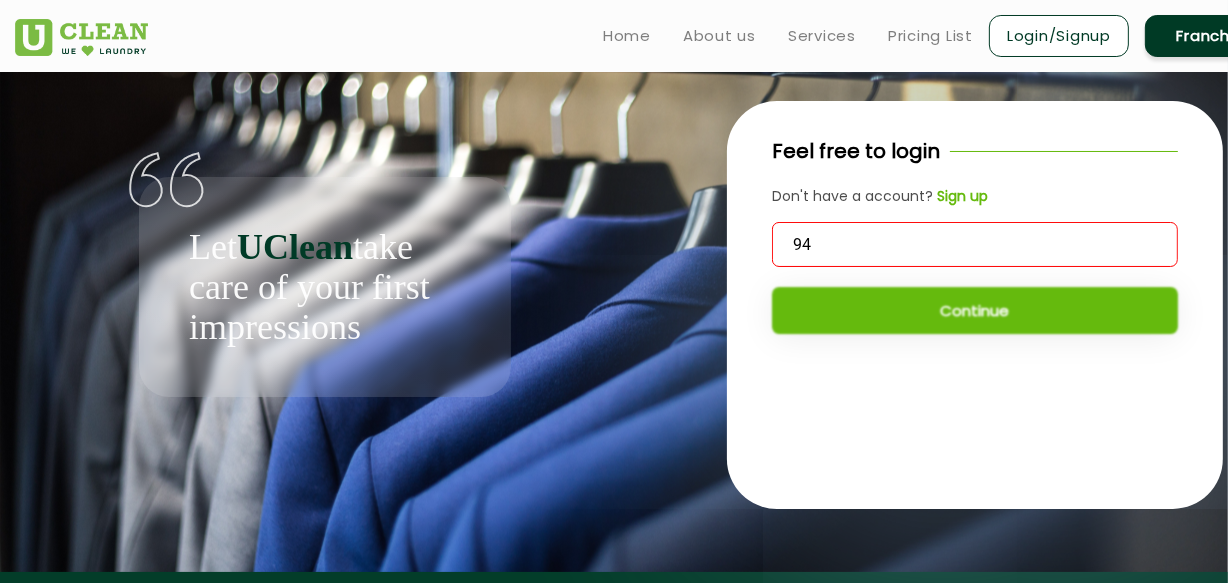 type on "9" 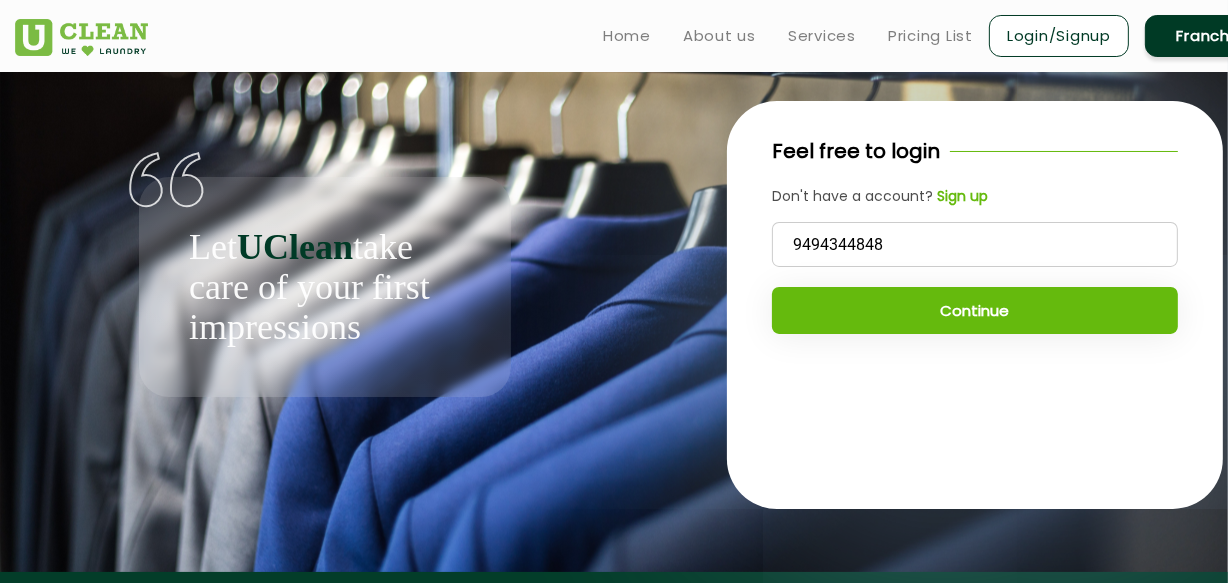 type on "9494344848" 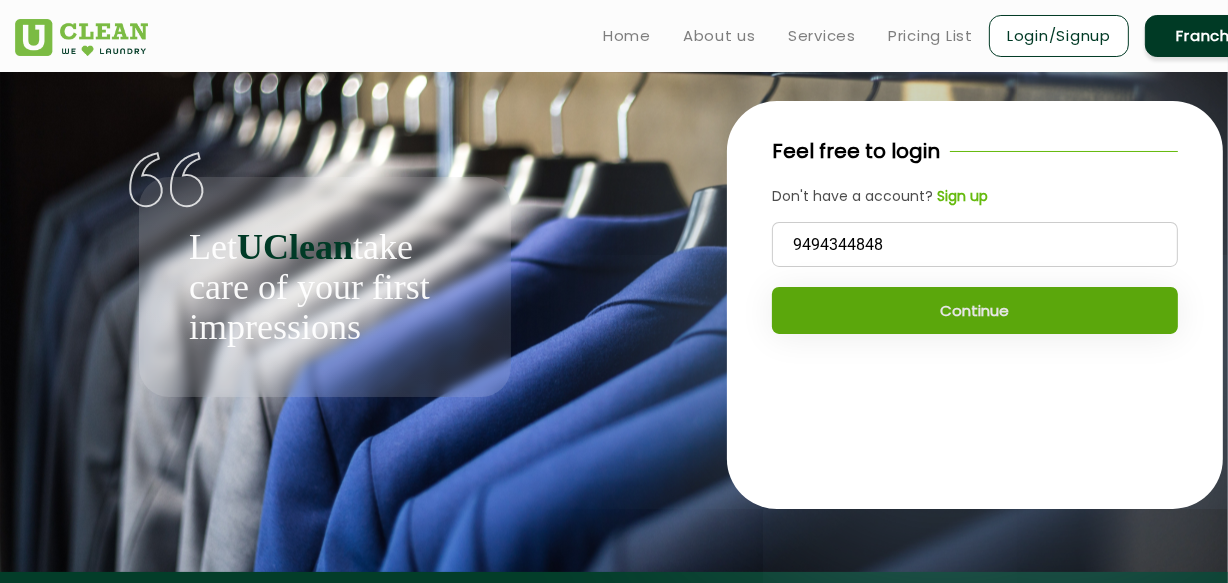 click on "Continue" 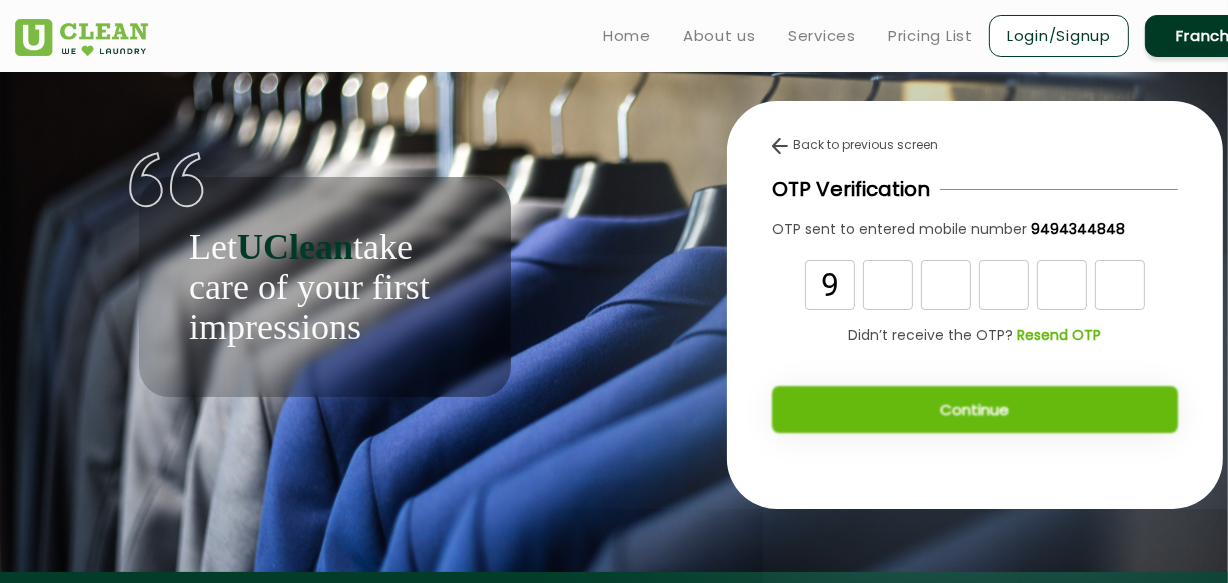 type on "9" 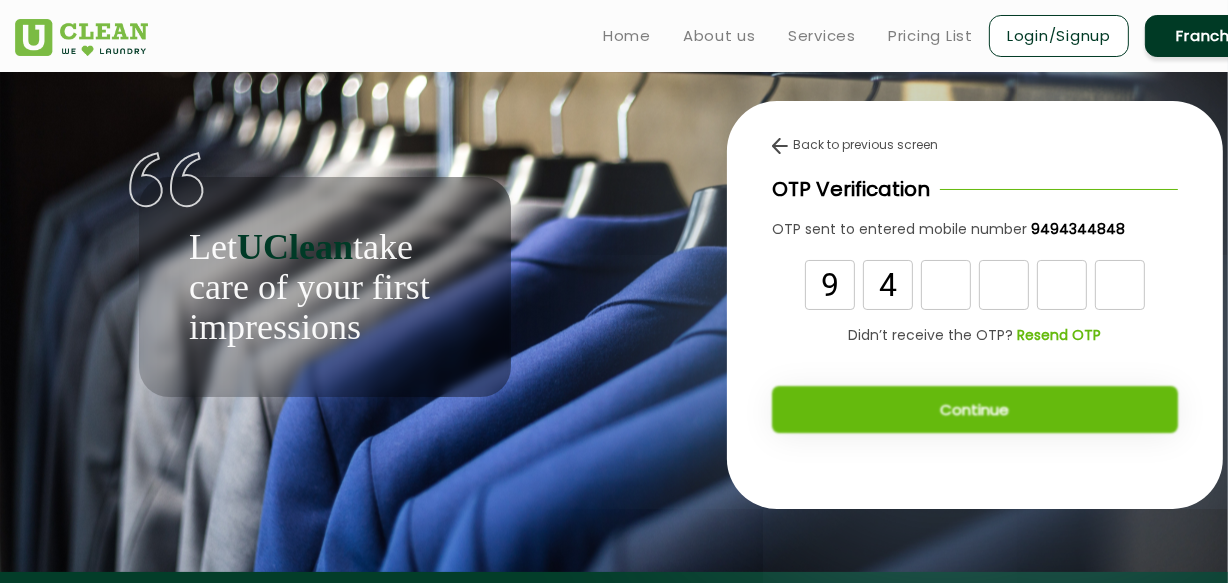 type on "4" 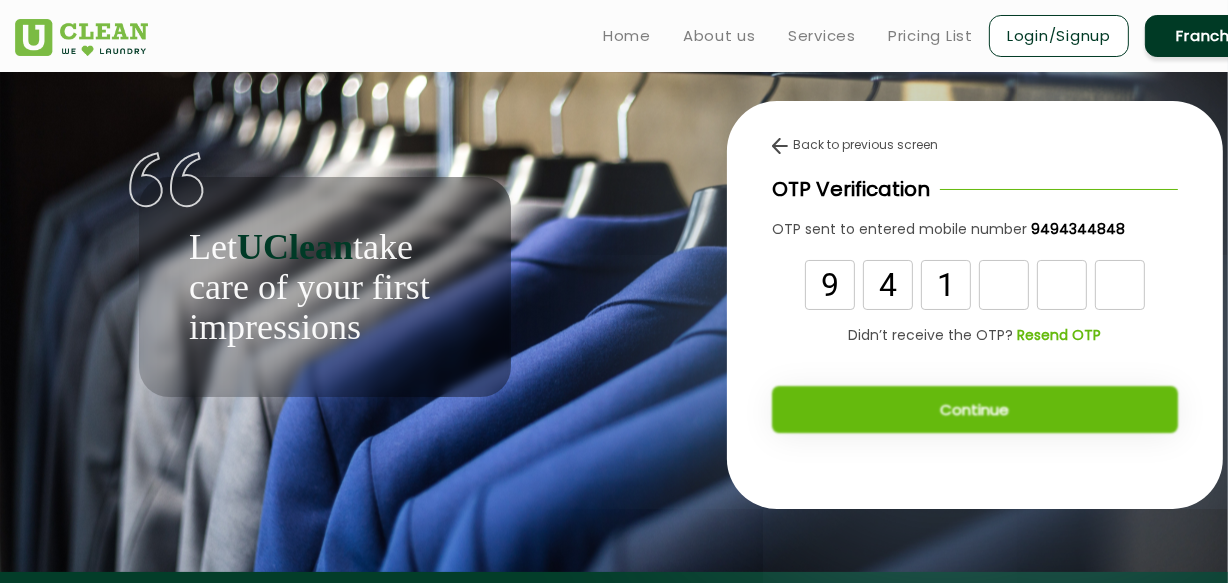 type on "1" 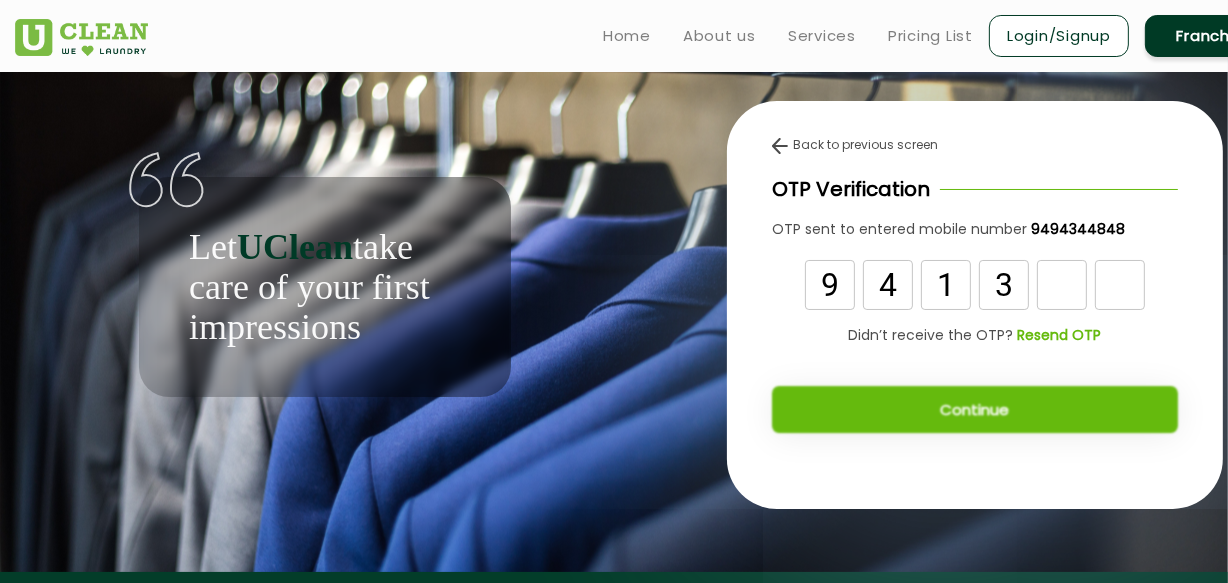 type on "3" 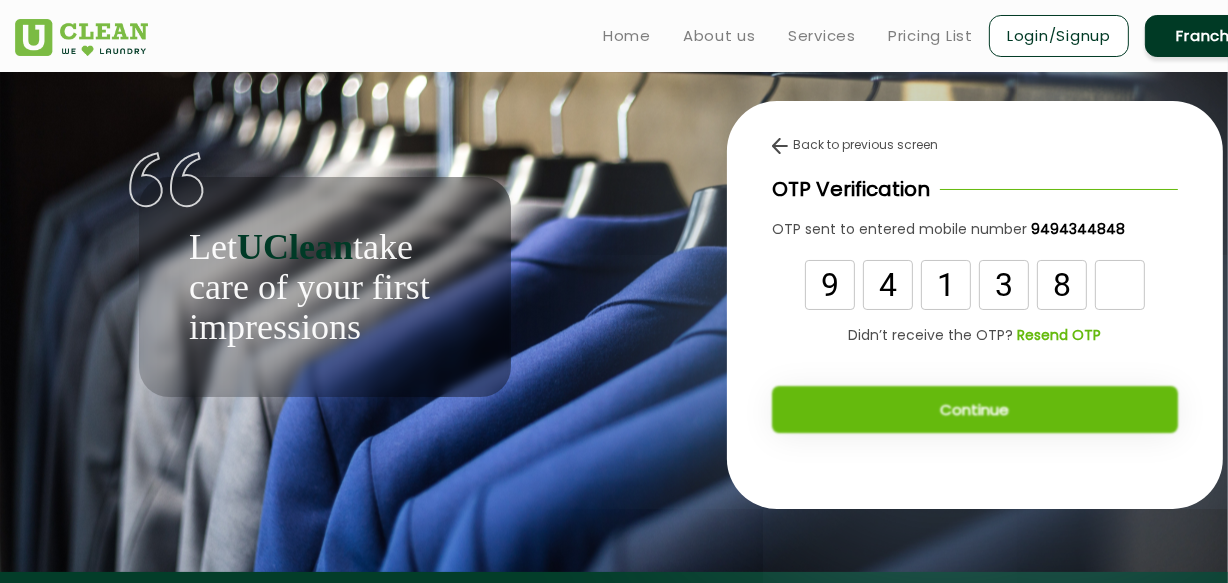 type on "8" 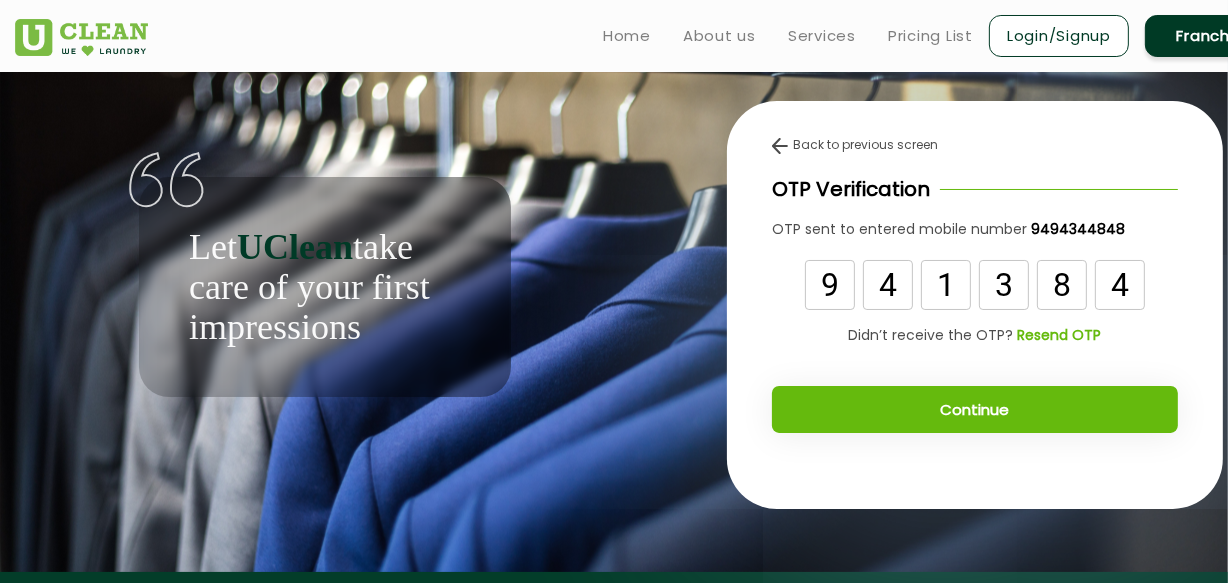 type on "4" 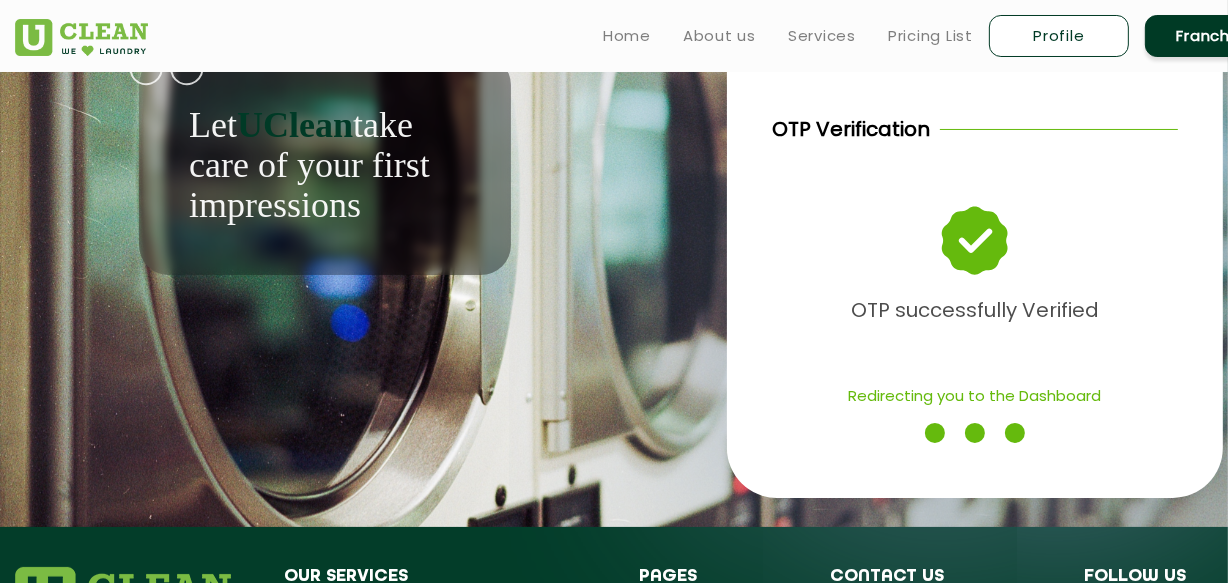 scroll, scrollTop: 90, scrollLeft: 0, axis: vertical 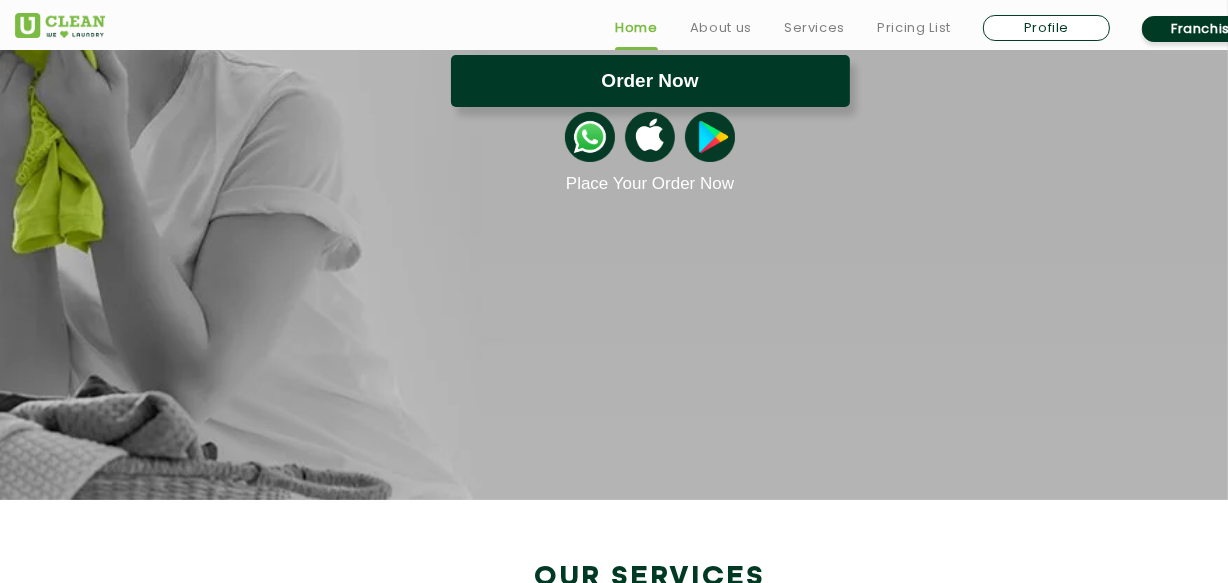 click on "Order Now" 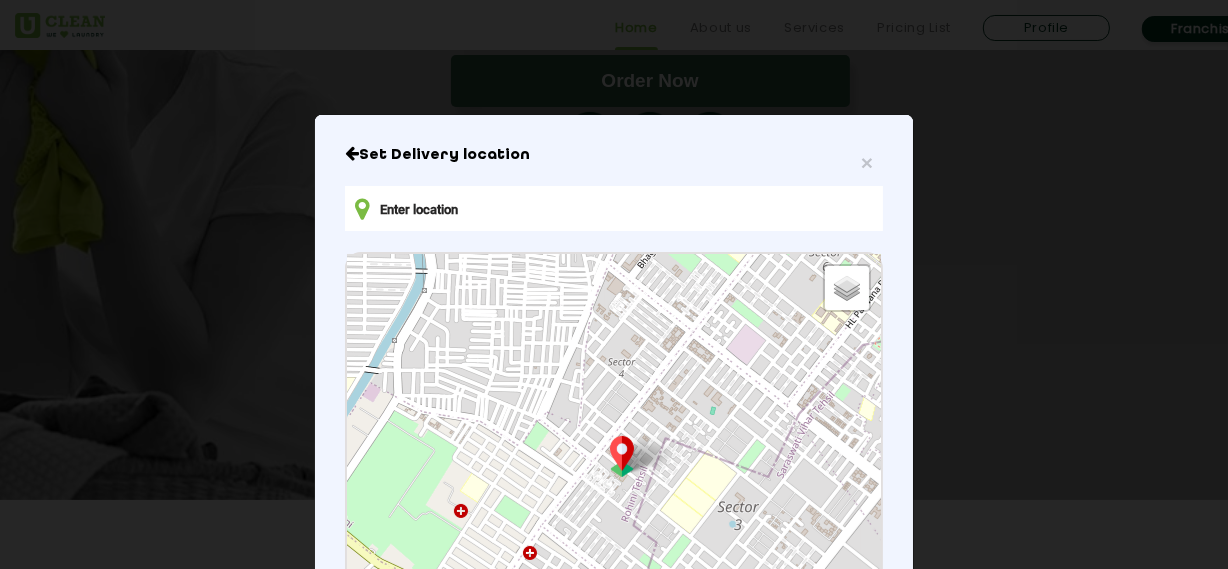 click at bounding box center (614, 208) 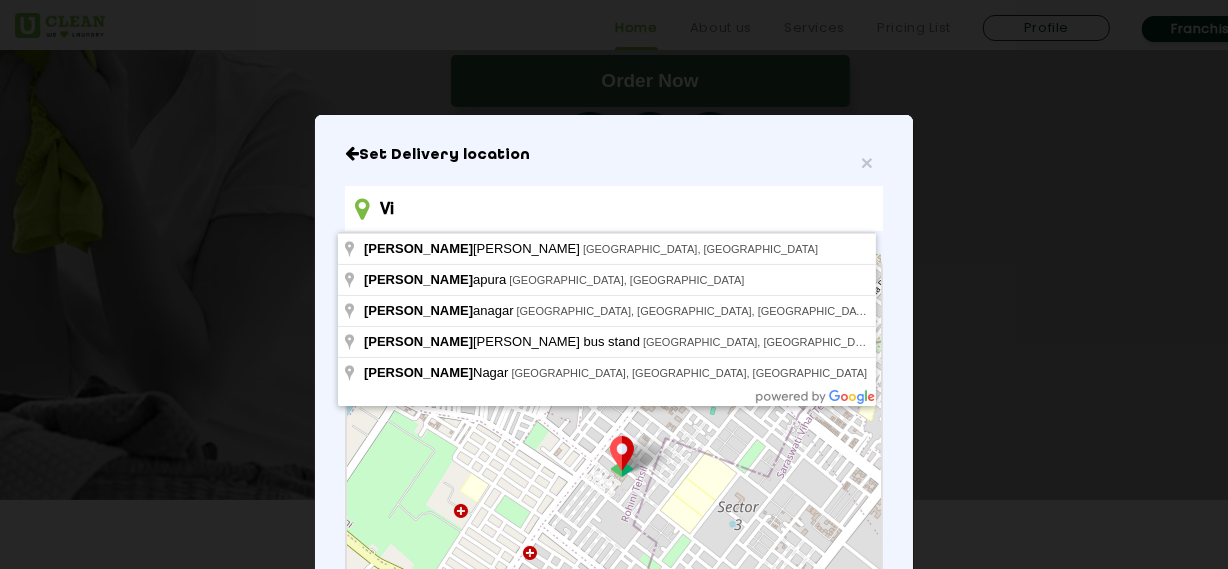 type on "V" 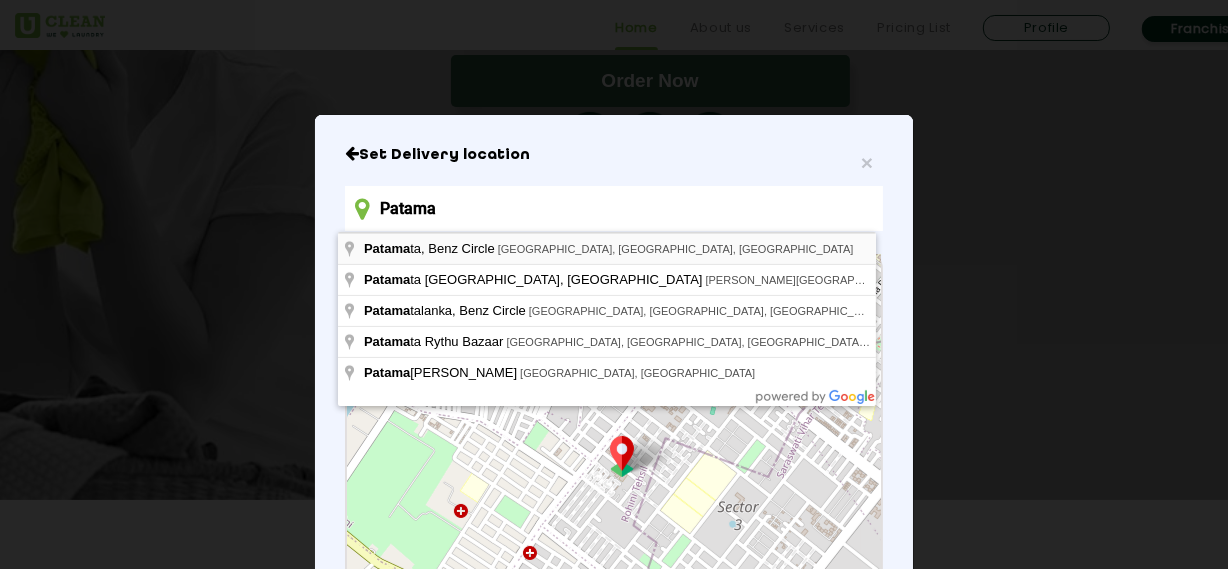 type on "Patamata, Benz Circle, Vijayawada, Andhra Pradesh, India" 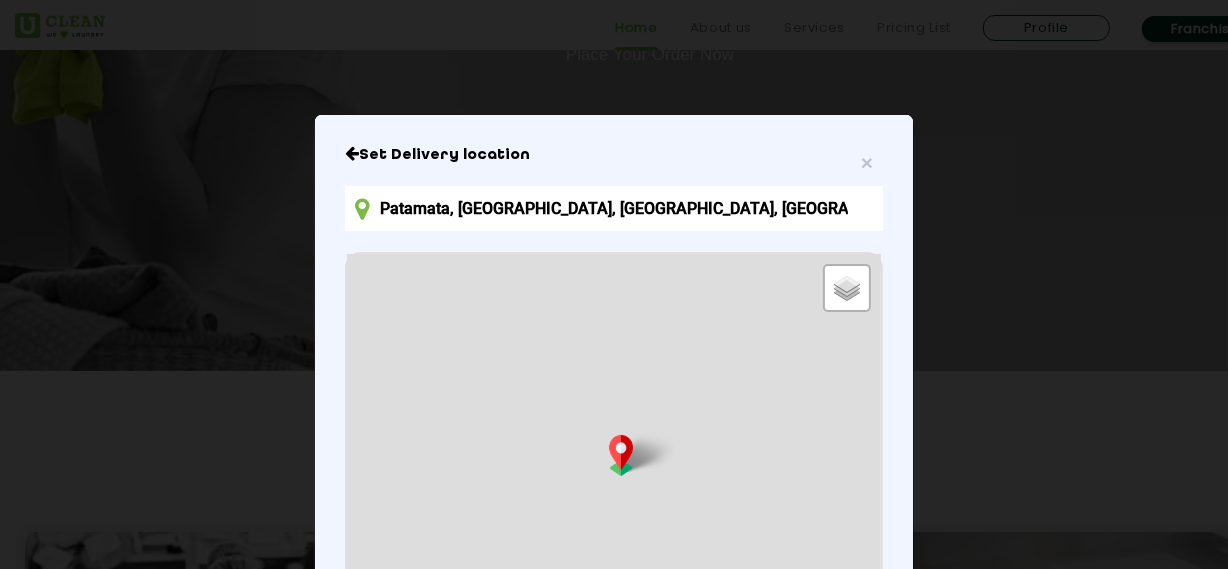 scroll, scrollTop: 454, scrollLeft: 0, axis: vertical 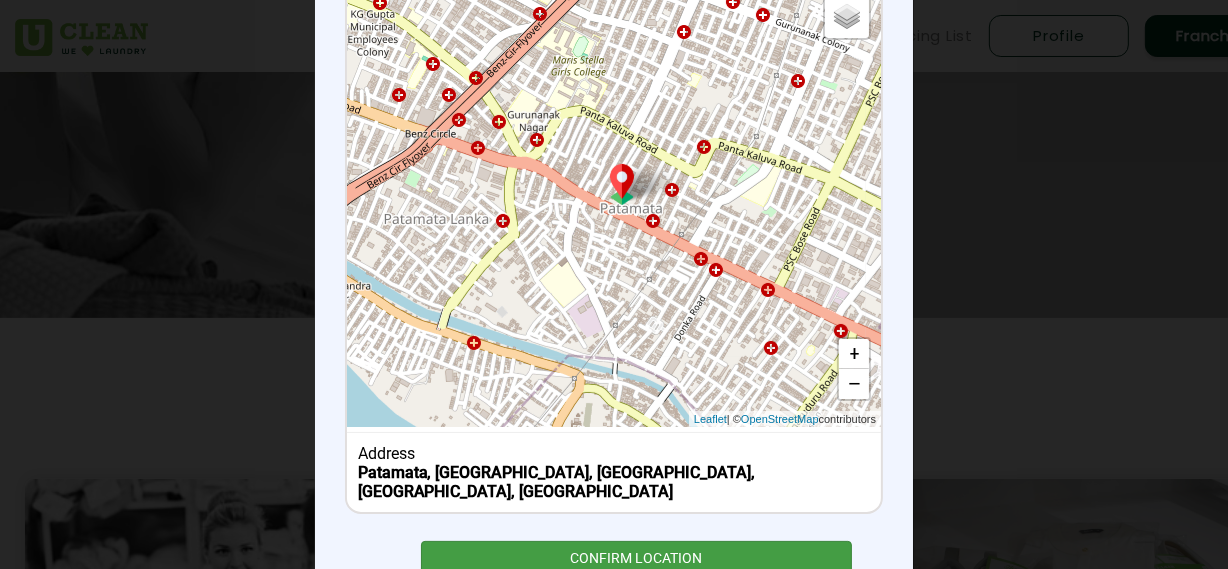 click on "CONFIRM LOCATION" at bounding box center [636, 563] 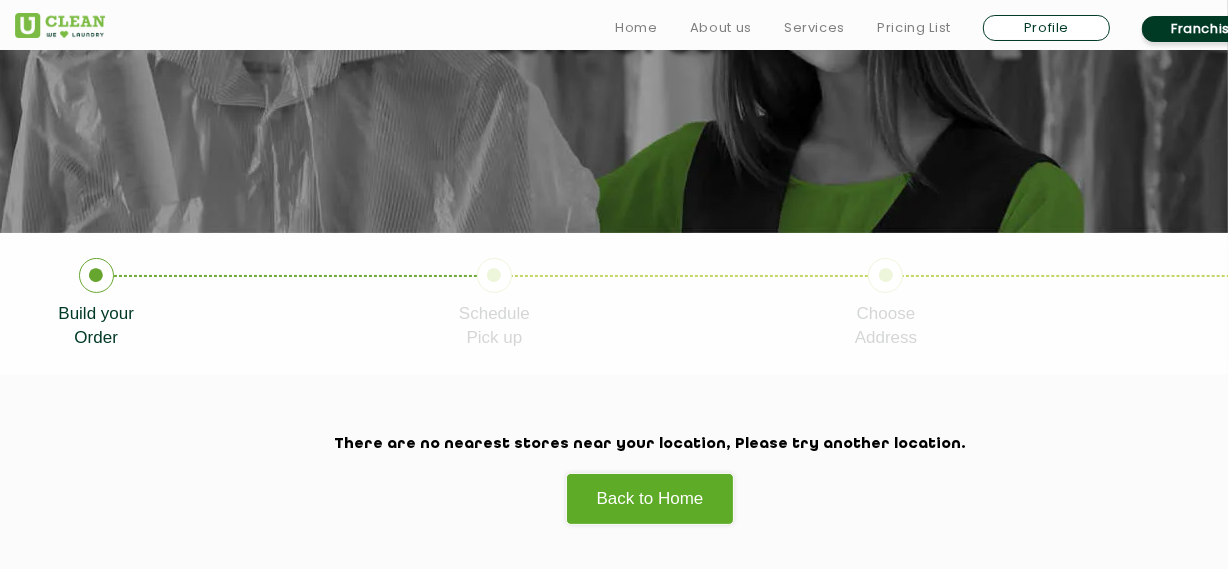 scroll, scrollTop: 272, scrollLeft: 0, axis: vertical 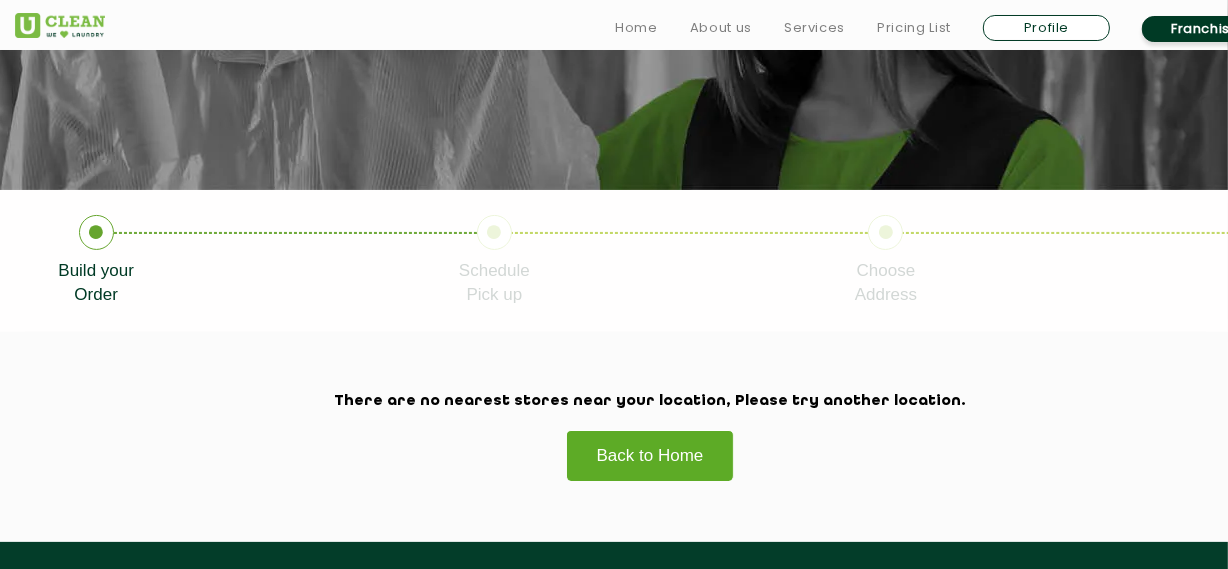 click on "Back to Home" 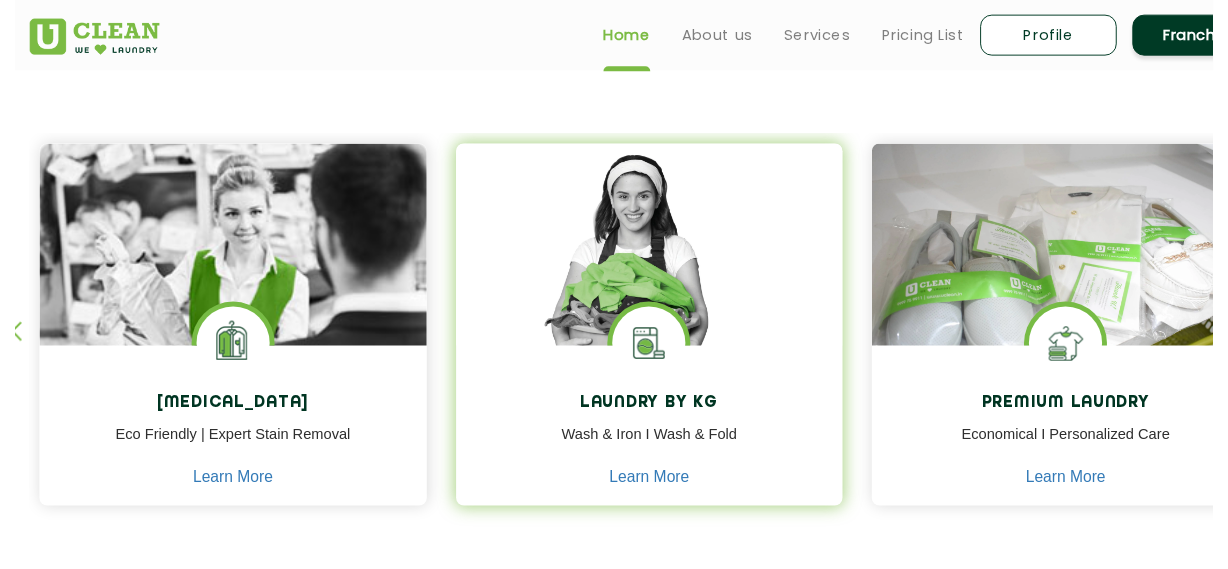 scroll, scrollTop: 90, scrollLeft: 0, axis: vertical 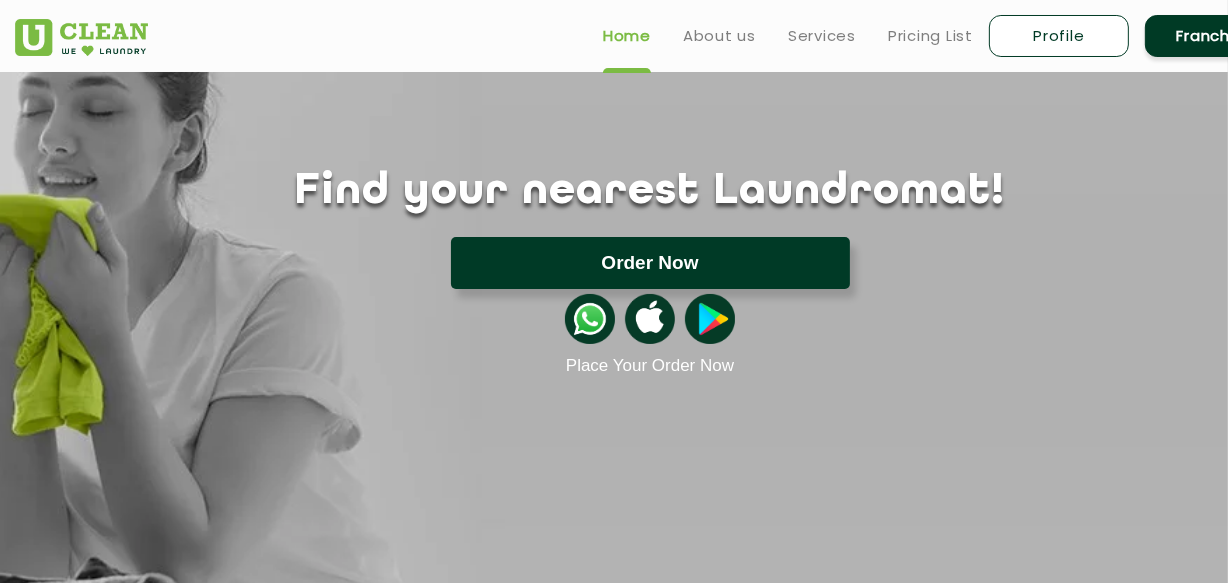 click on "Order Now" 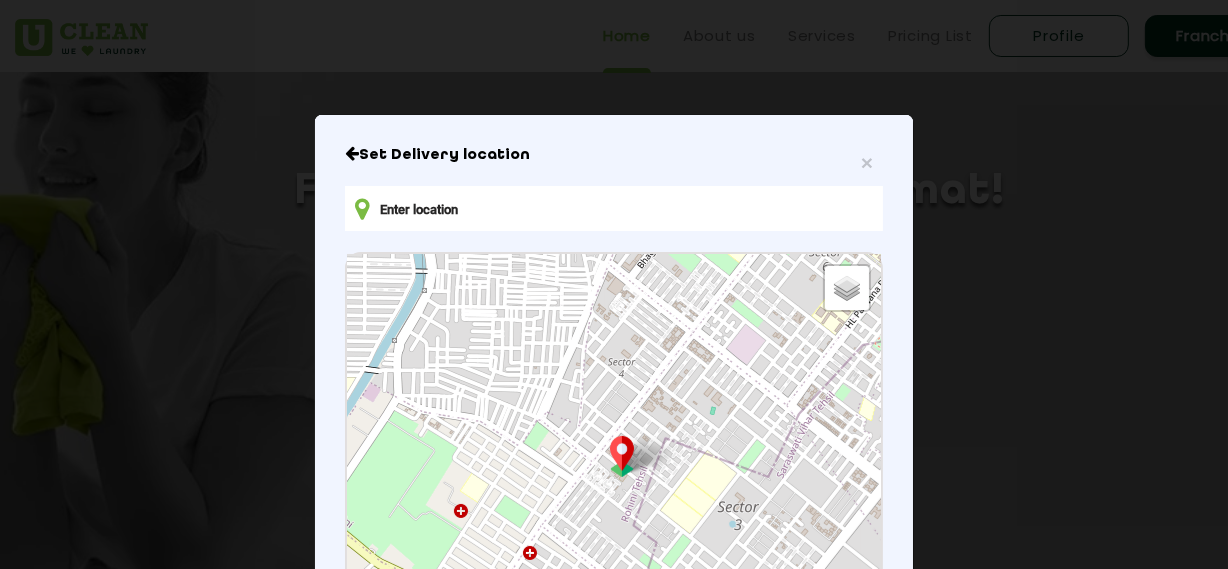 click at bounding box center (614, 208) 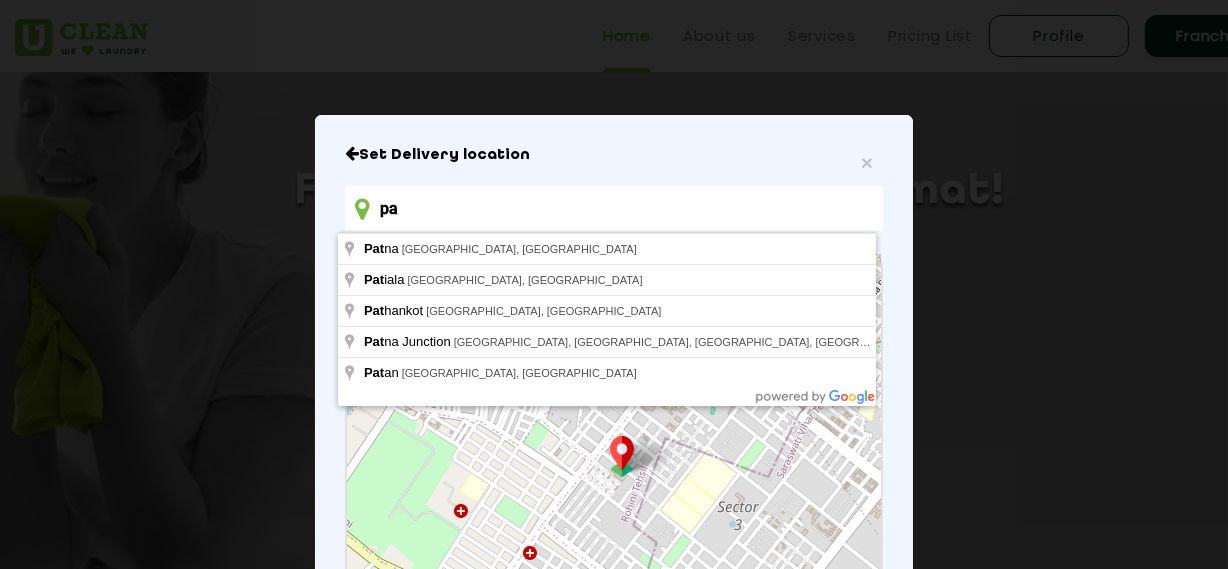 type on "p" 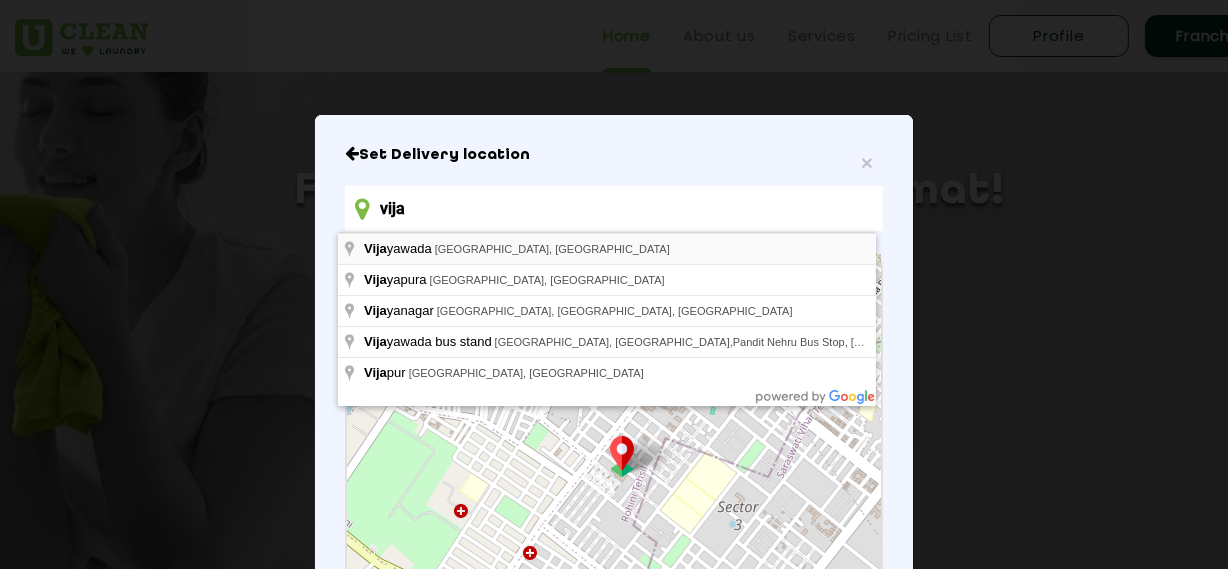 type on "[GEOGRAPHIC_DATA], [GEOGRAPHIC_DATA], [GEOGRAPHIC_DATA]" 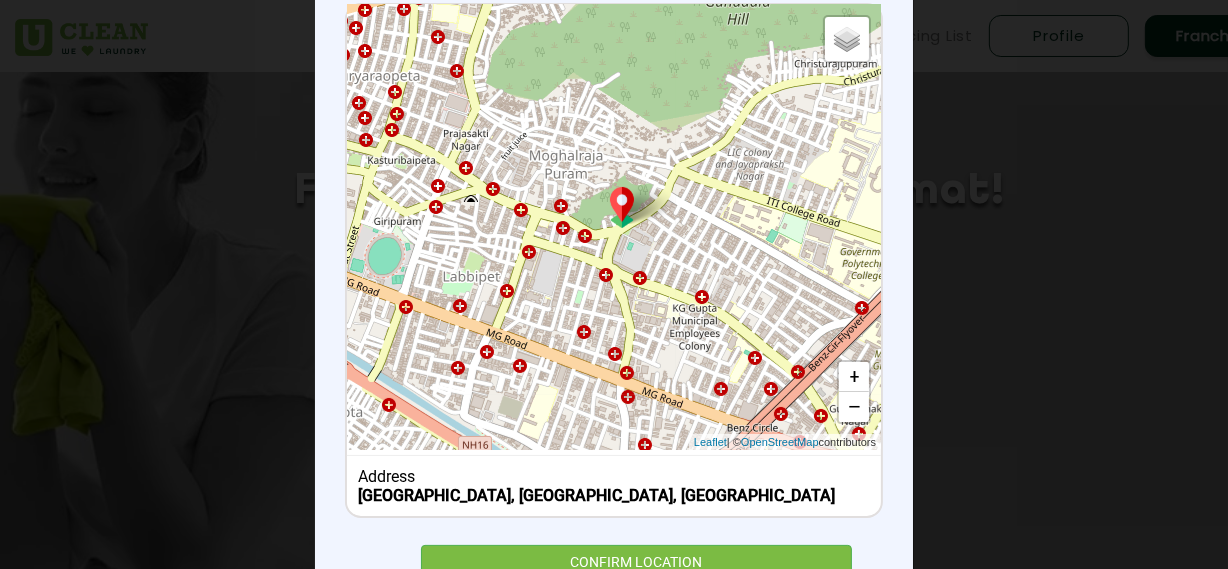 scroll, scrollTop: 272, scrollLeft: 0, axis: vertical 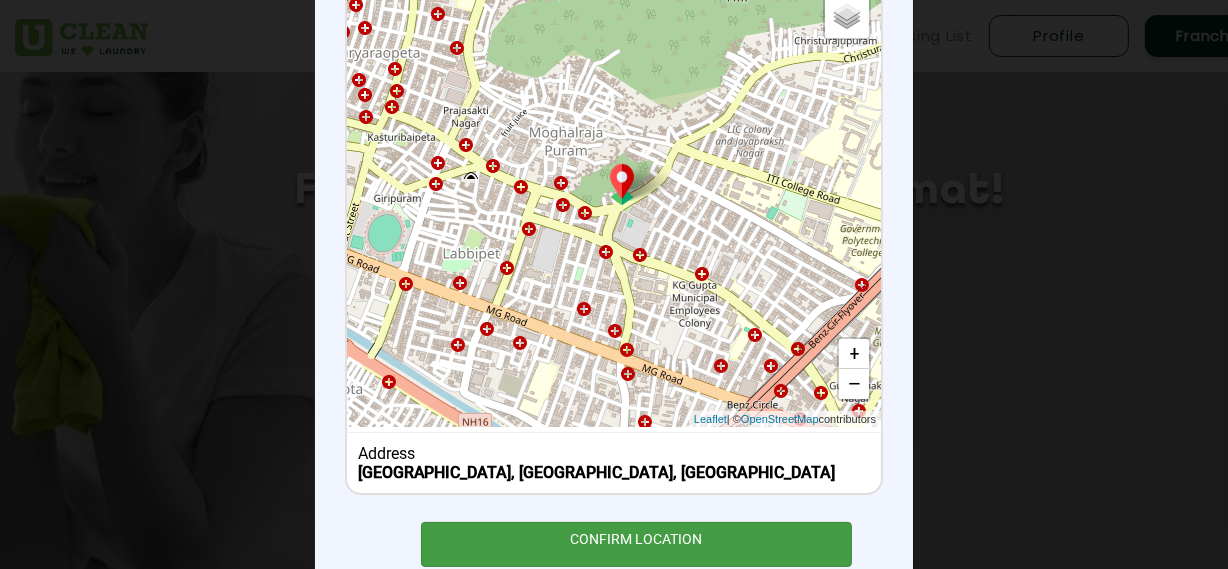click on "CONFIRM LOCATION" at bounding box center (636, 544) 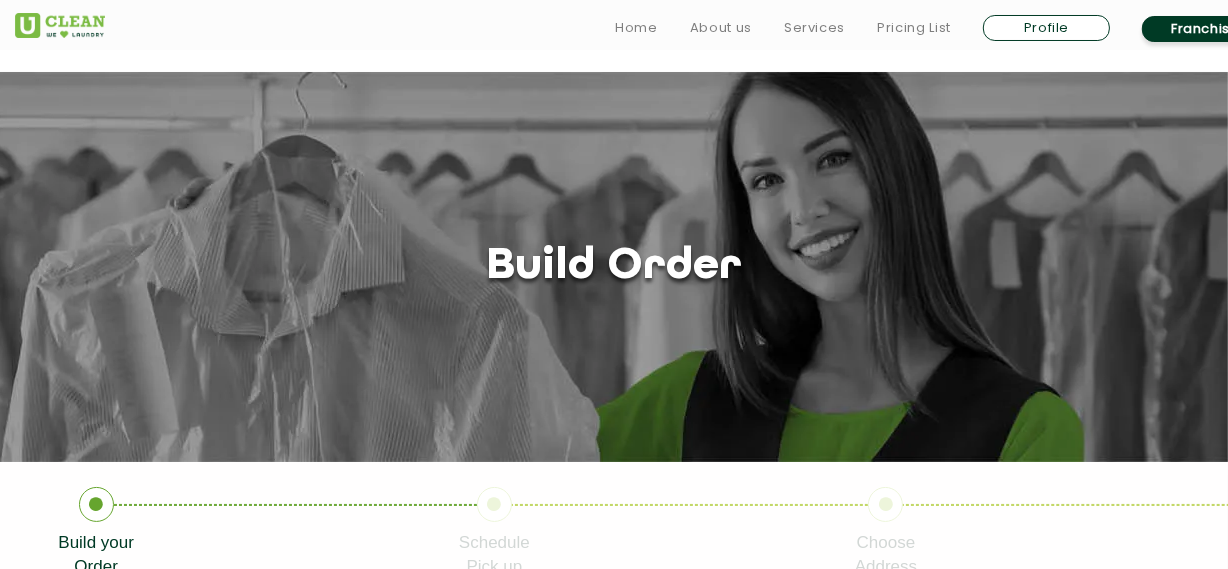 scroll, scrollTop: 272, scrollLeft: 0, axis: vertical 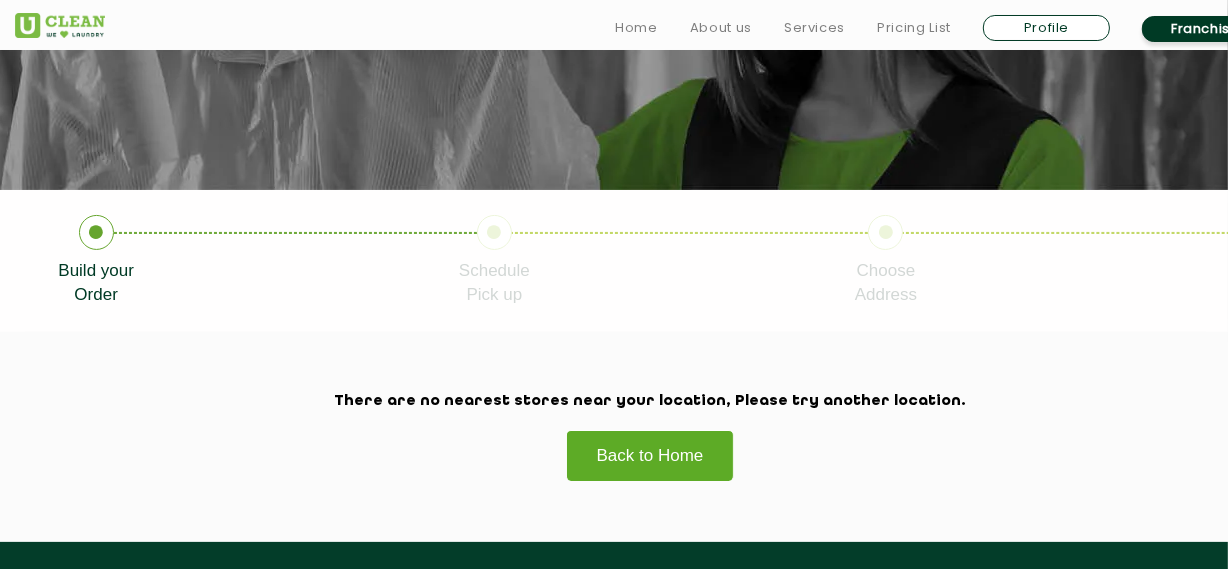 click on "Back to Home" 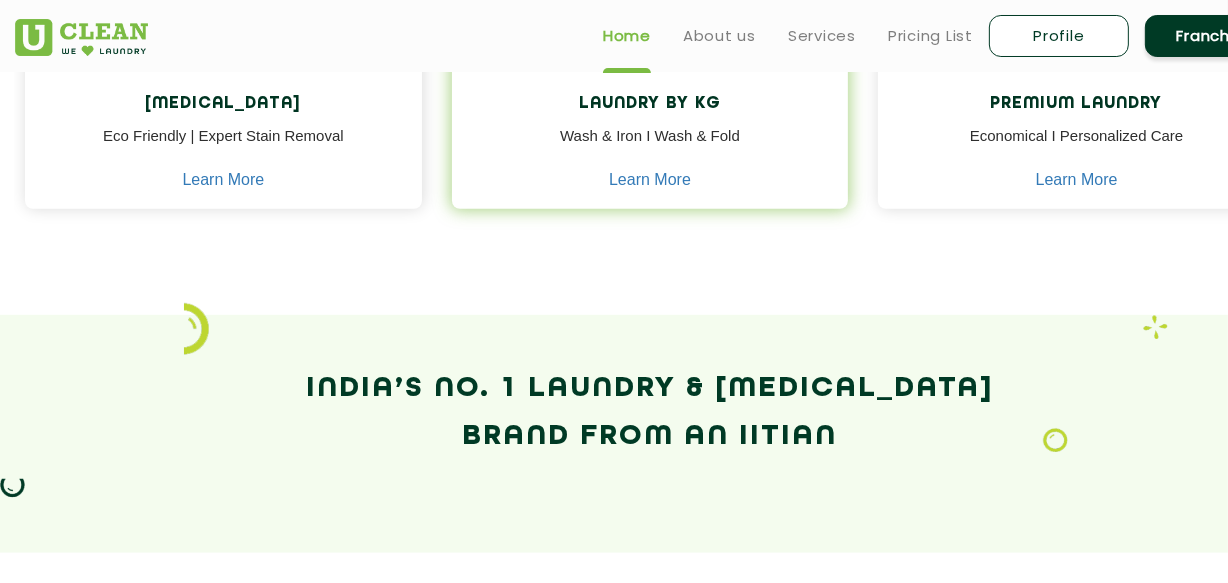 scroll, scrollTop: 1090, scrollLeft: 0, axis: vertical 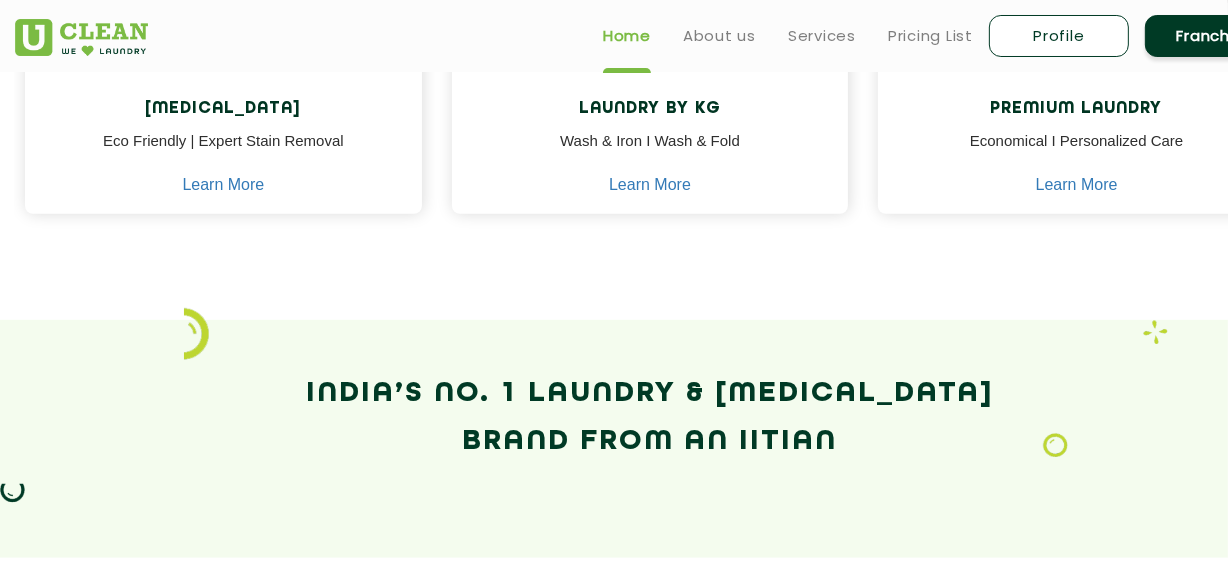 click on "Home  About us Services  Pricing List Profile Franchise" at bounding box center [936, 35] 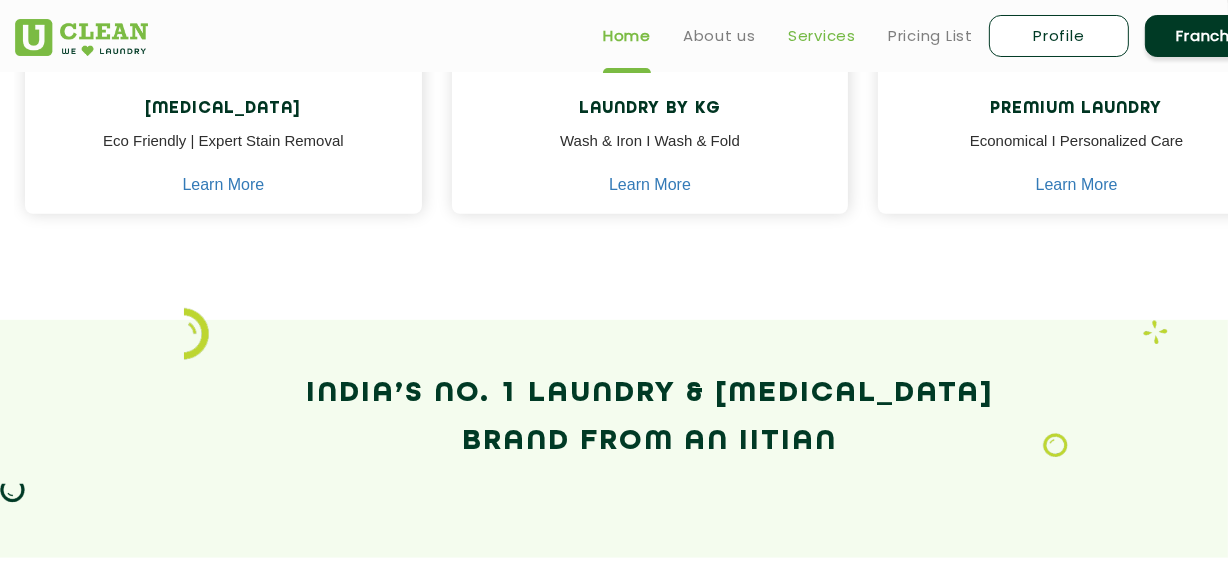 click on "Services" at bounding box center (822, 36) 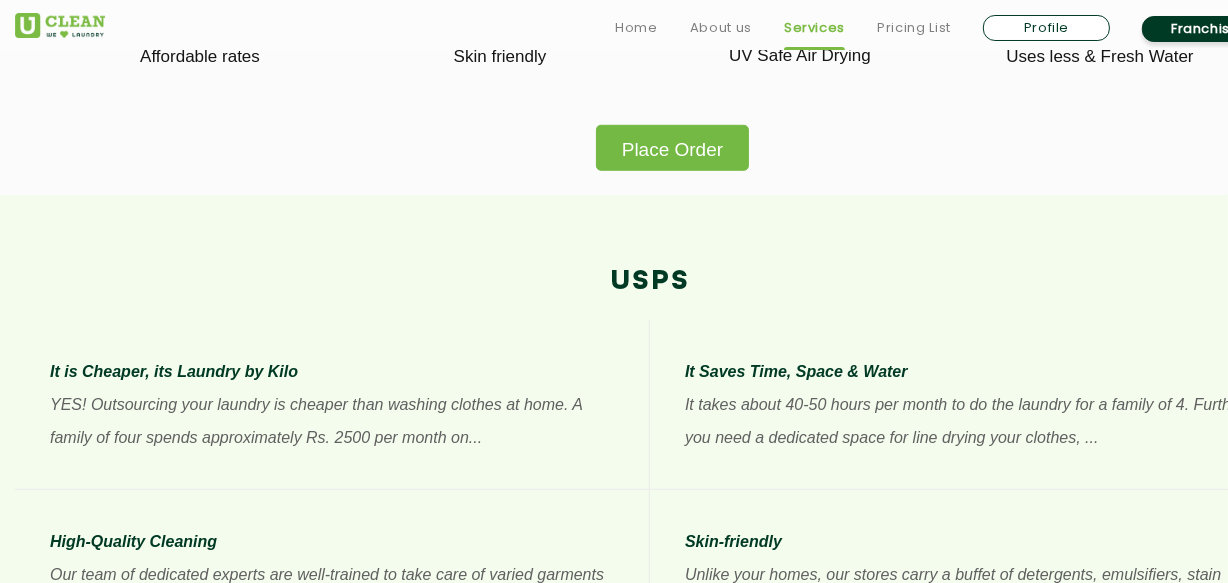 scroll, scrollTop: 1363, scrollLeft: 0, axis: vertical 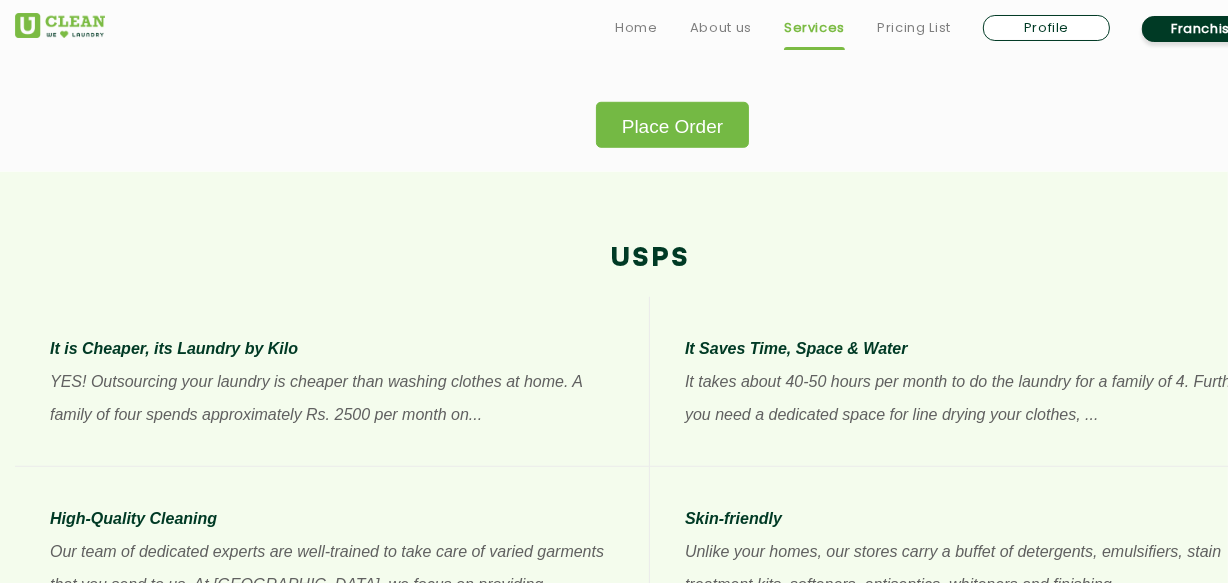 click on "Place Order" 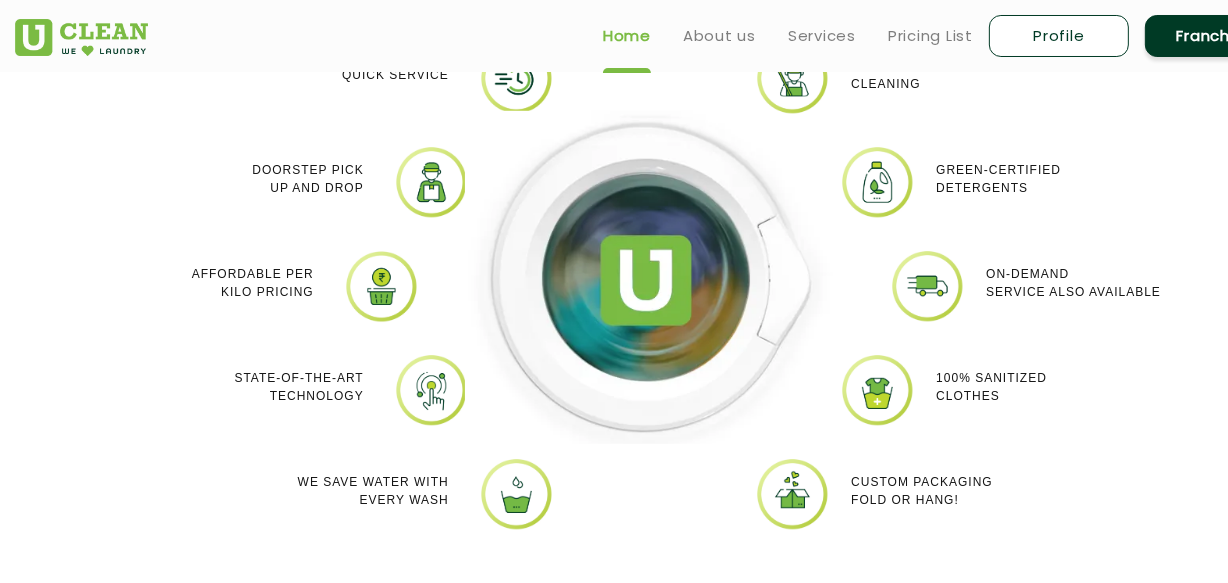 scroll, scrollTop: 0, scrollLeft: 0, axis: both 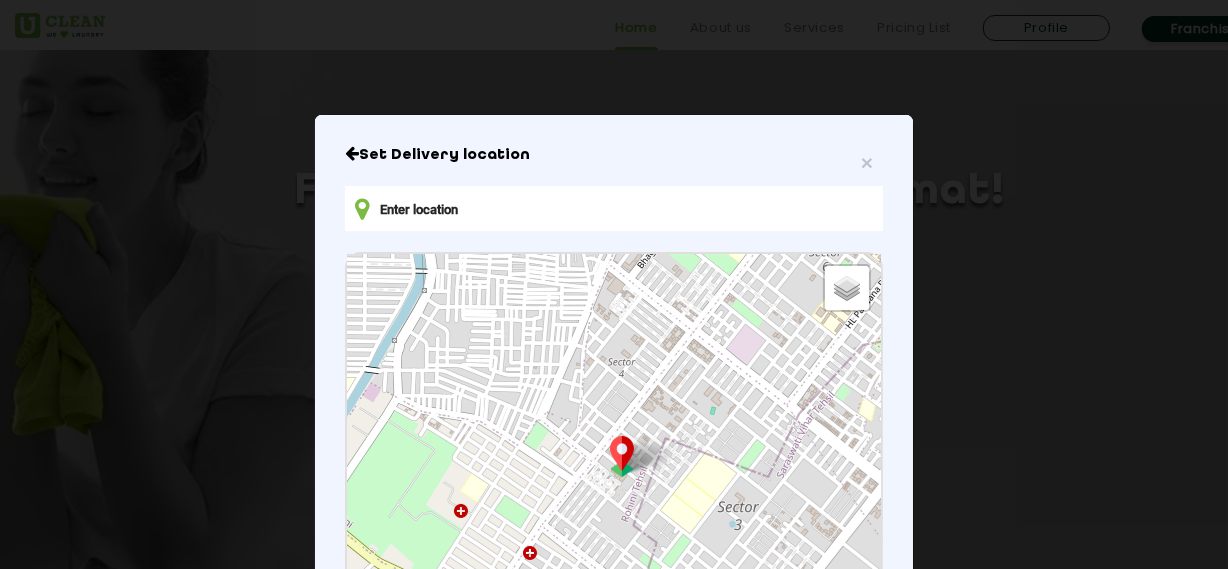 click at bounding box center [614, 208] 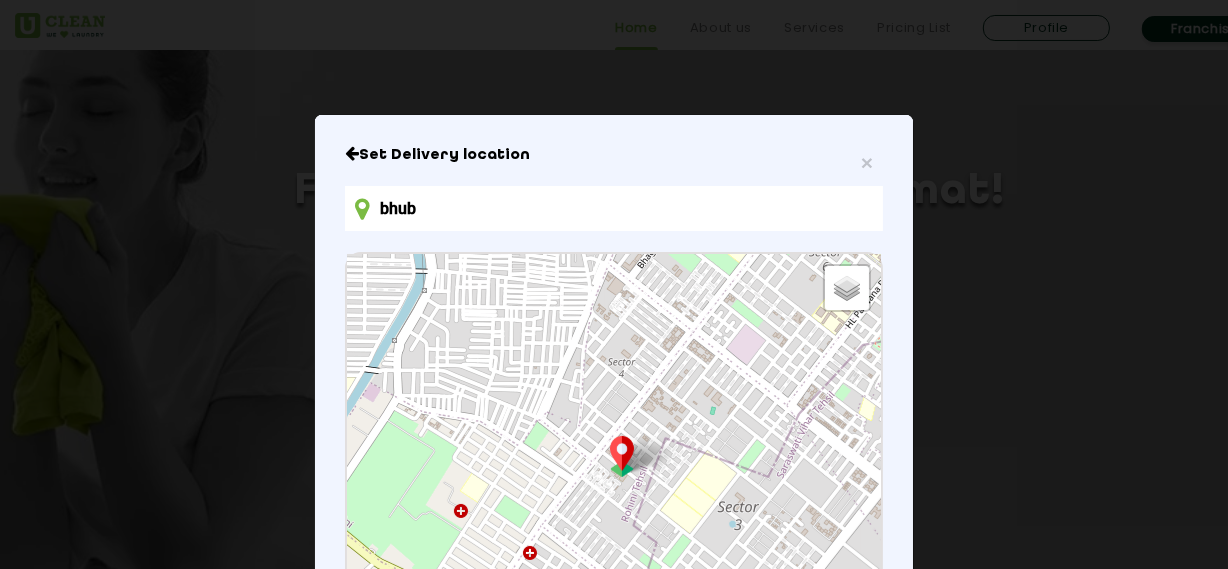 type on "Bhubaneswar, Odisha, India" 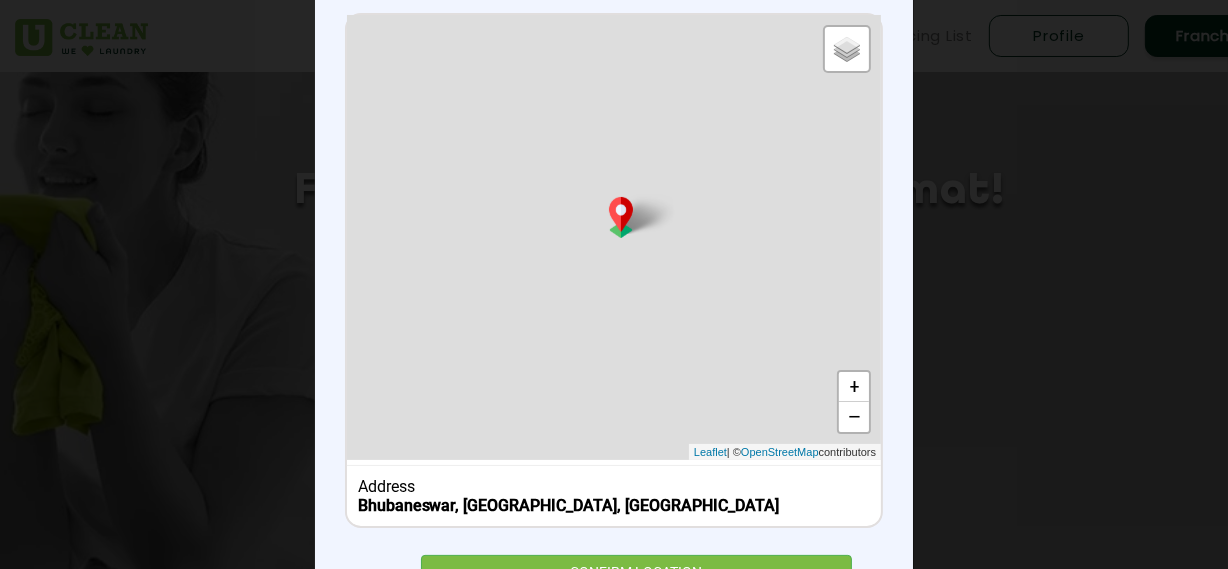 scroll, scrollTop: 330, scrollLeft: 0, axis: vertical 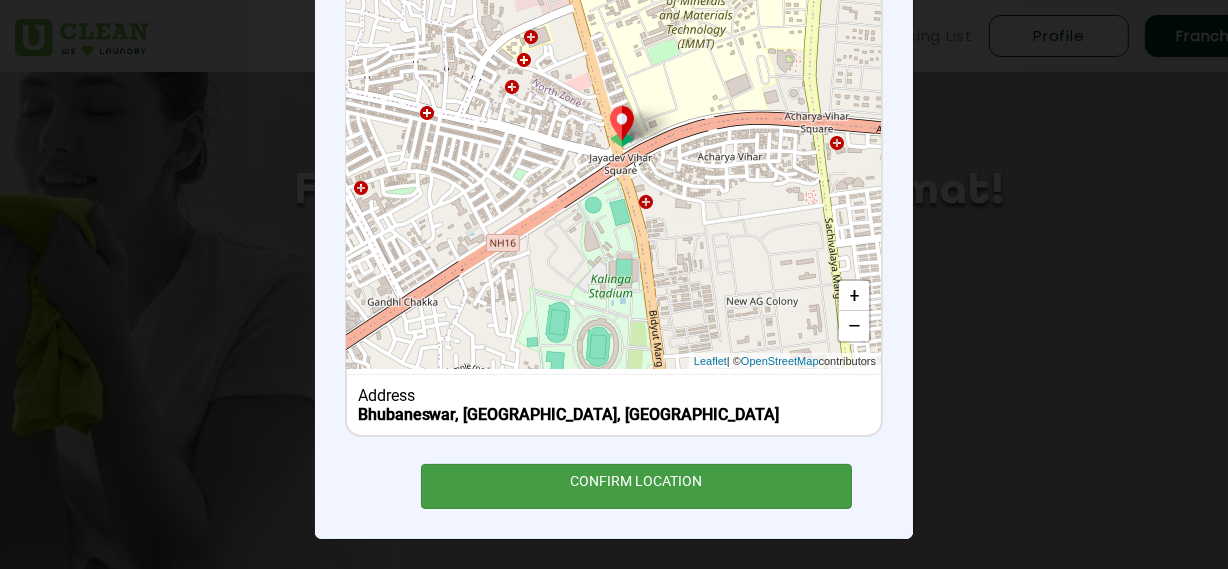 click on "CONFIRM LOCATION" at bounding box center [636, 486] 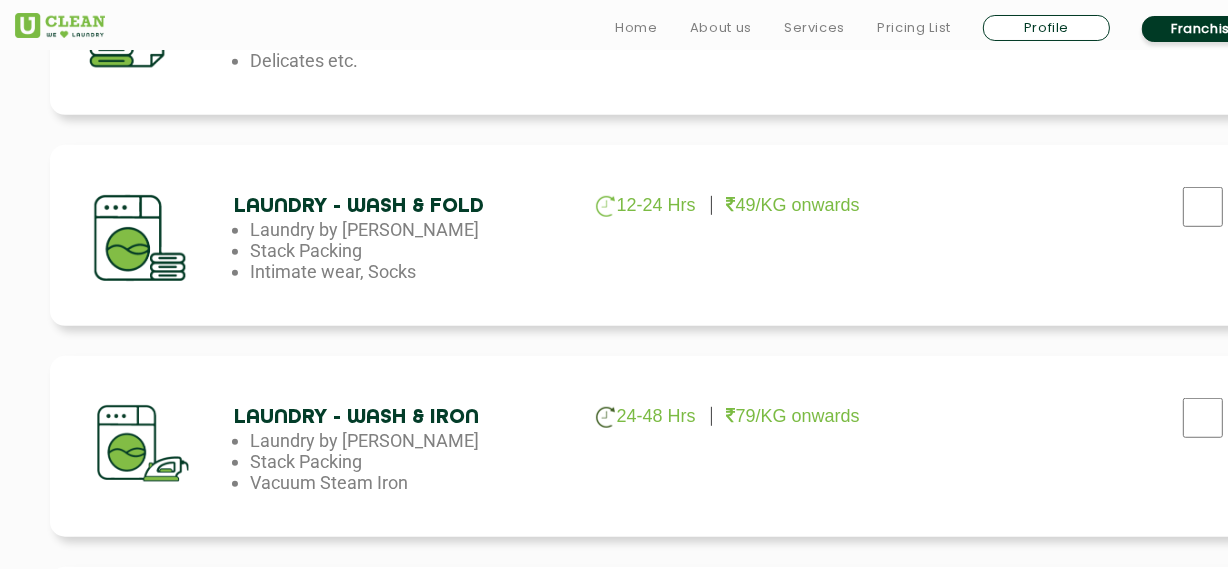 scroll, scrollTop: 1090, scrollLeft: 0, axis: vertical 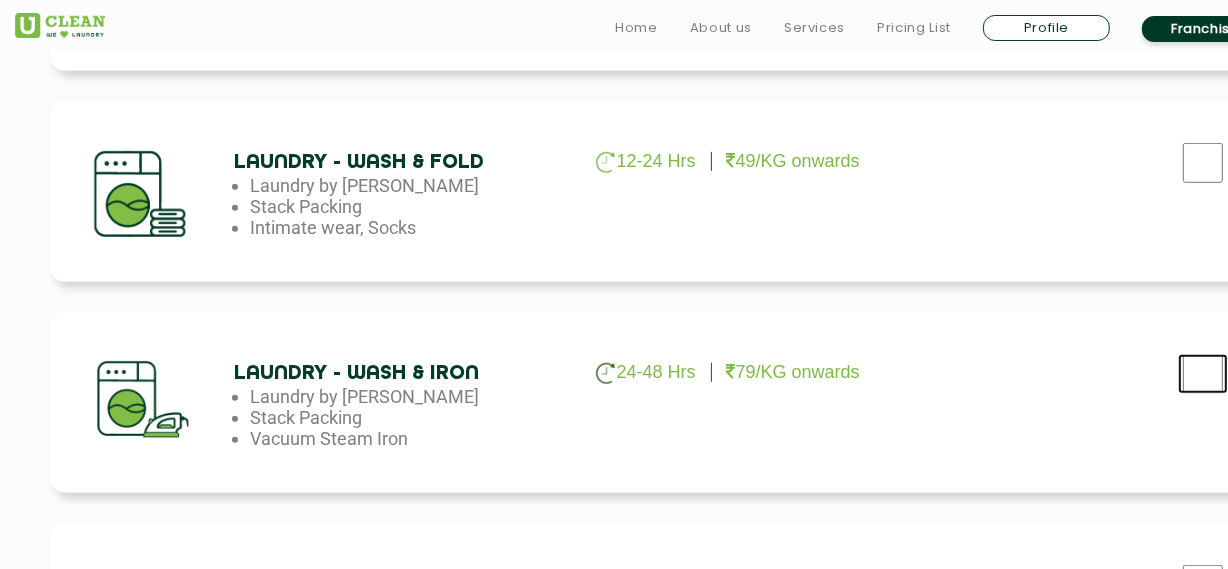 click at bounding box center (1203, -259) 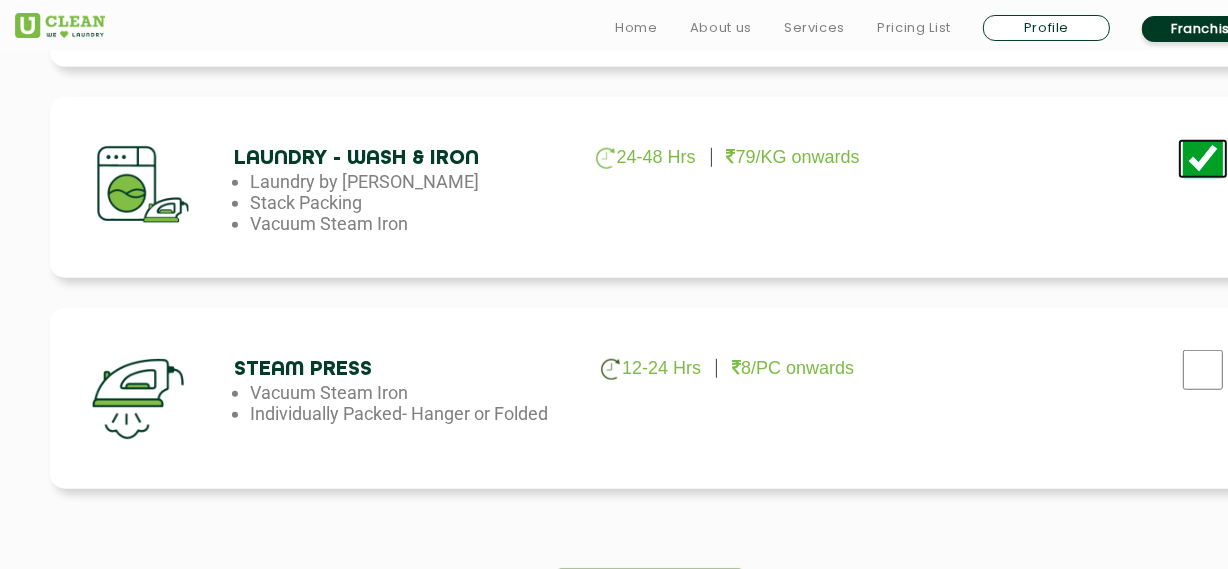 scroll, scrollTop: 1363, scrollLeft: 0, axis: vertical 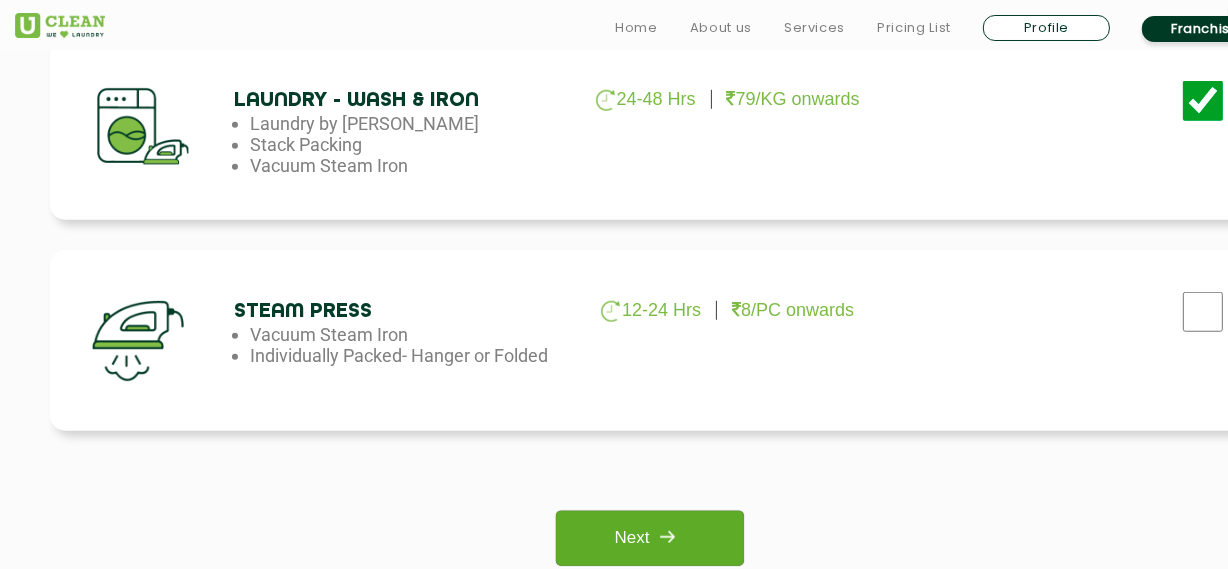 click on "Next" at bounding box center (649, 538) 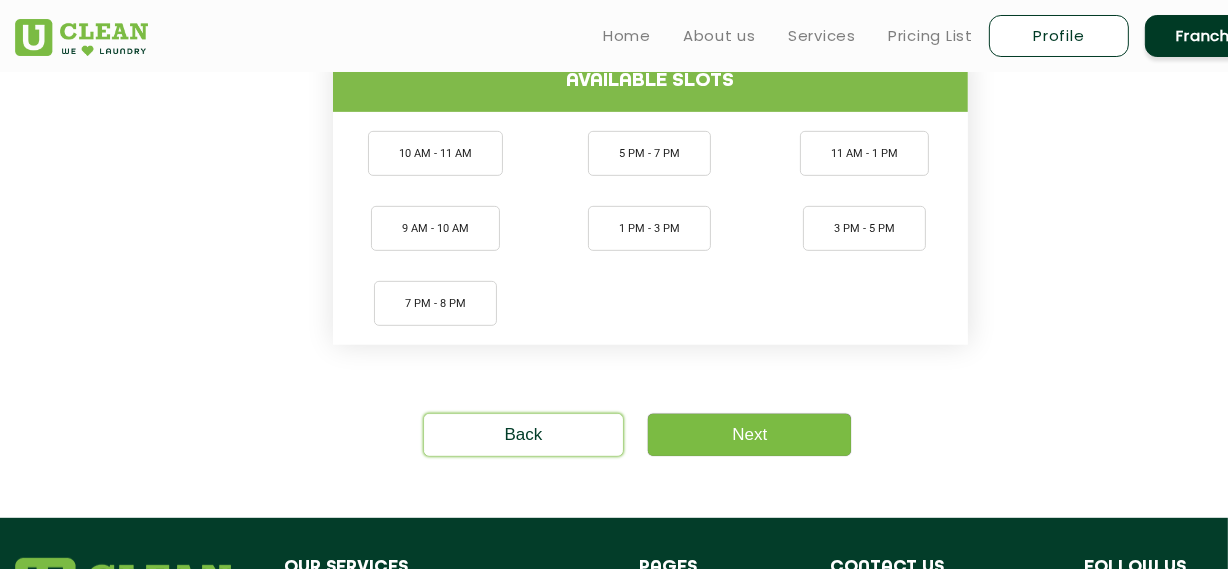 scroll, scrollTop: 818, scrollLeft: 0, axis: vertical 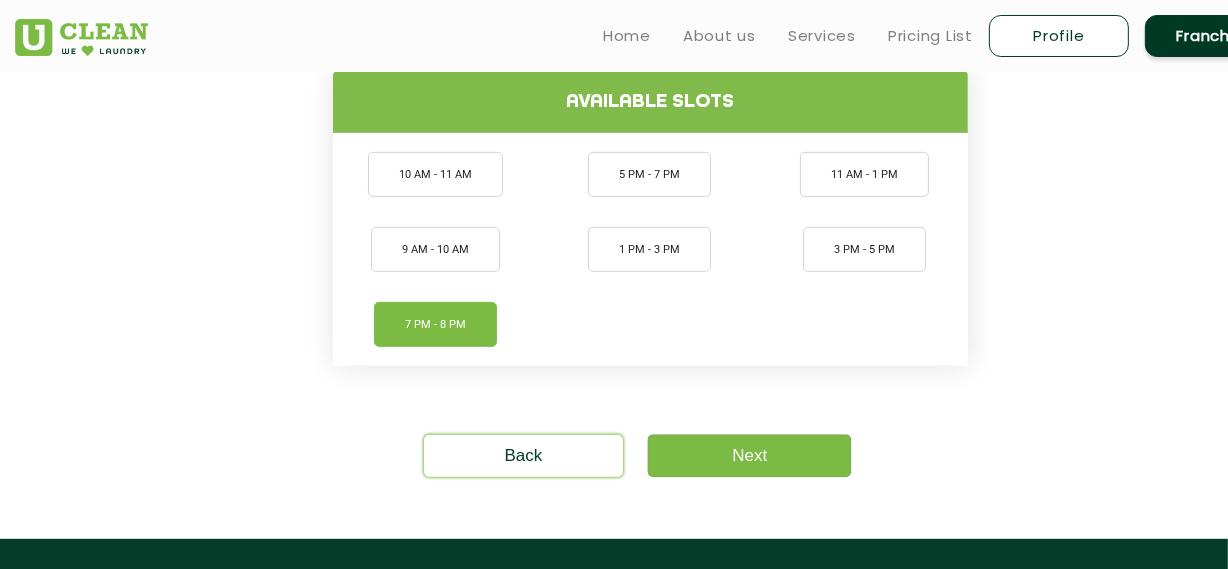 click on "7 PM - 8 PM" 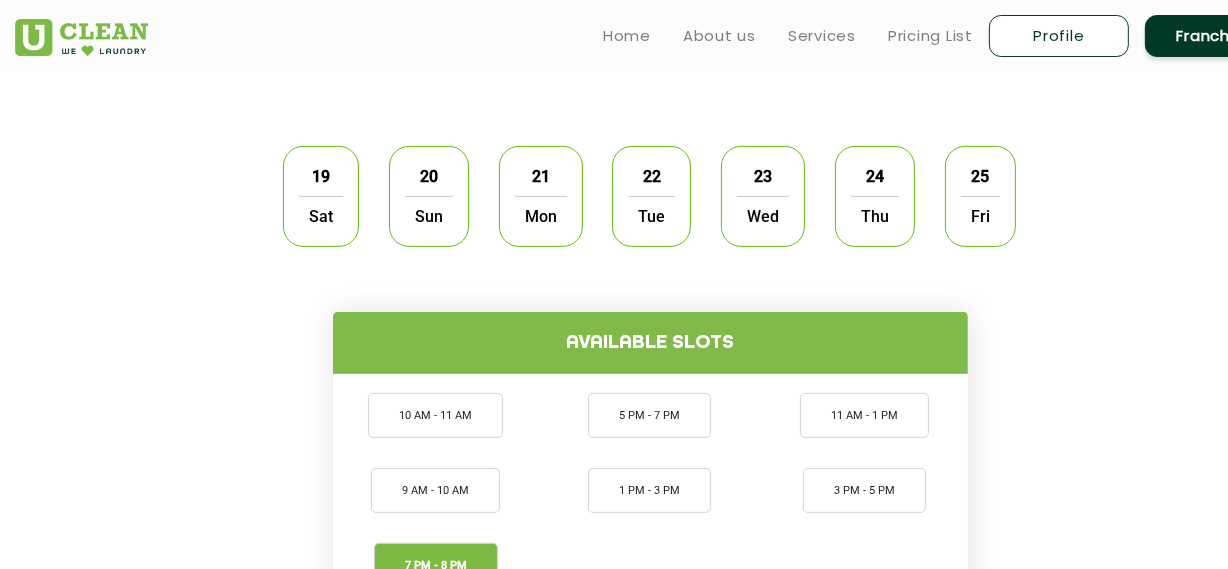 scroll, scrollTop: 545, scrollLeft: 0, axis: vertical 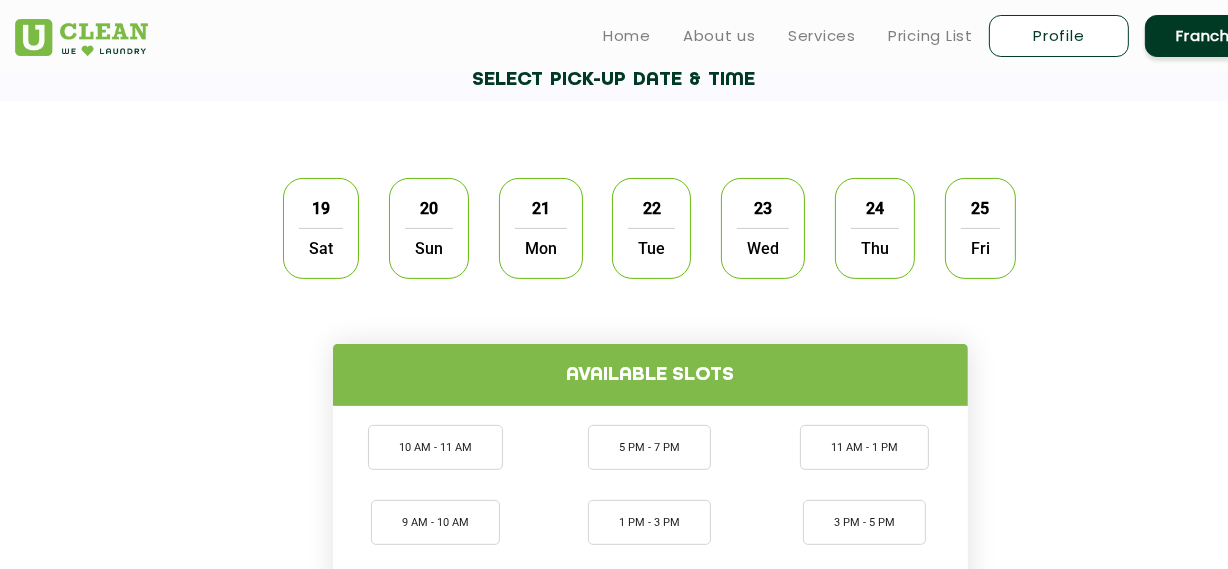 click on "19  Sat" 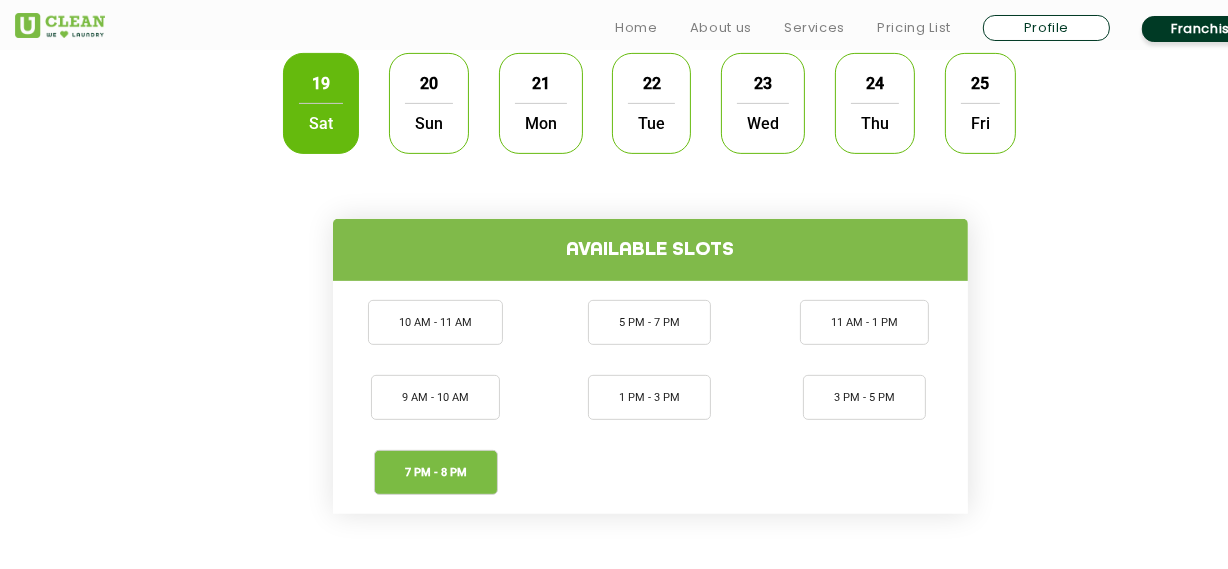 scroll, scrollTop: 909, scrollLeft: 0, axis: vertical 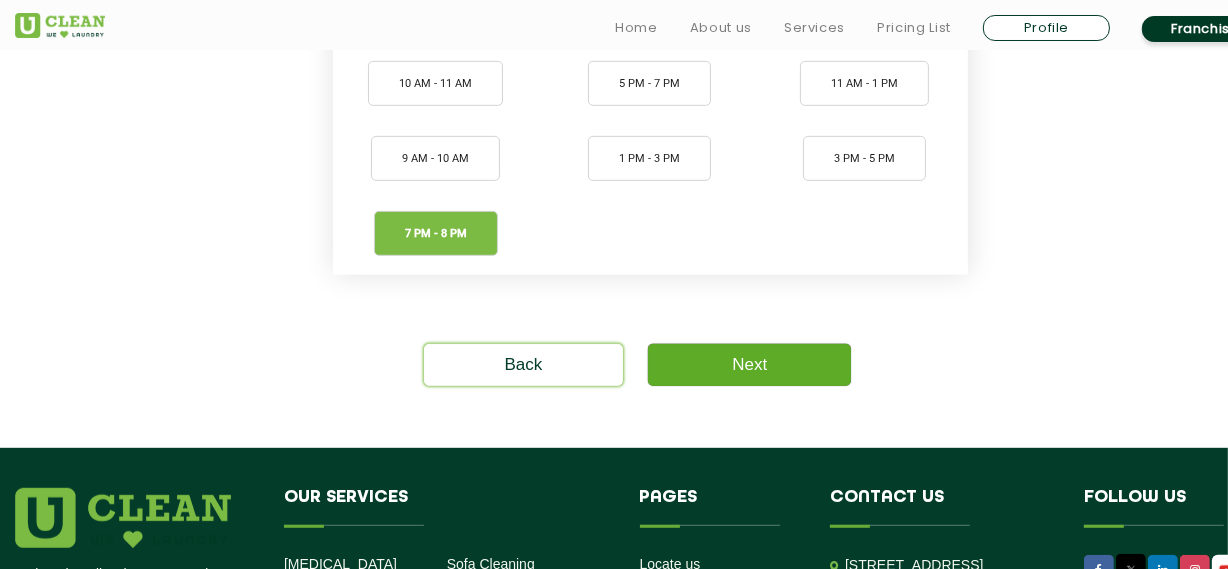 click on "Next" 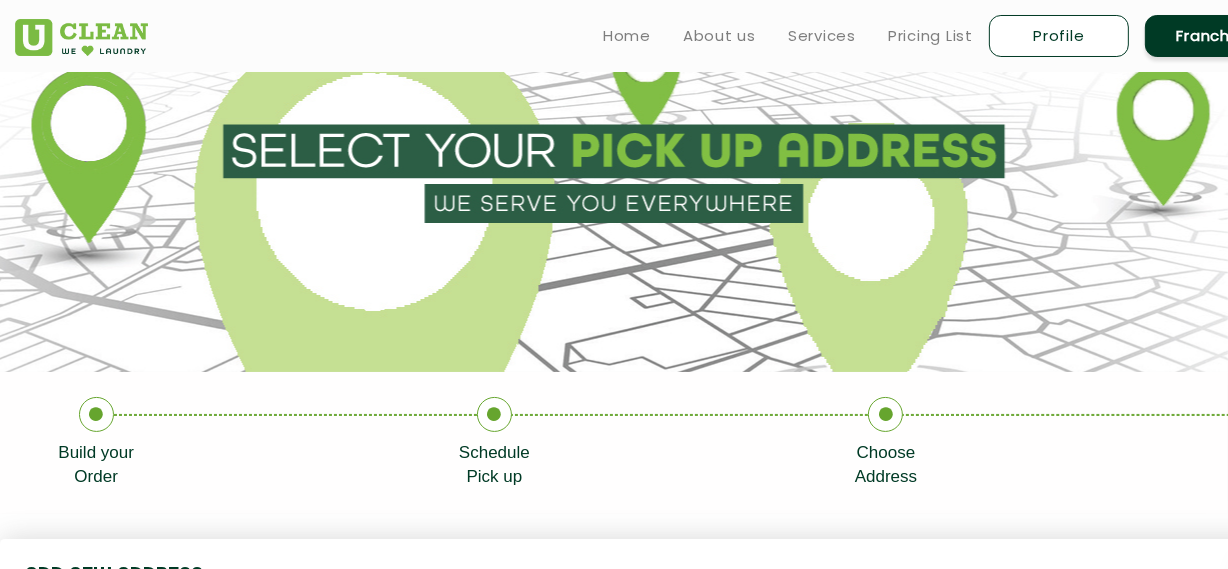 scroll, scrollTop: 0, scrollLeft: 0, axis: both 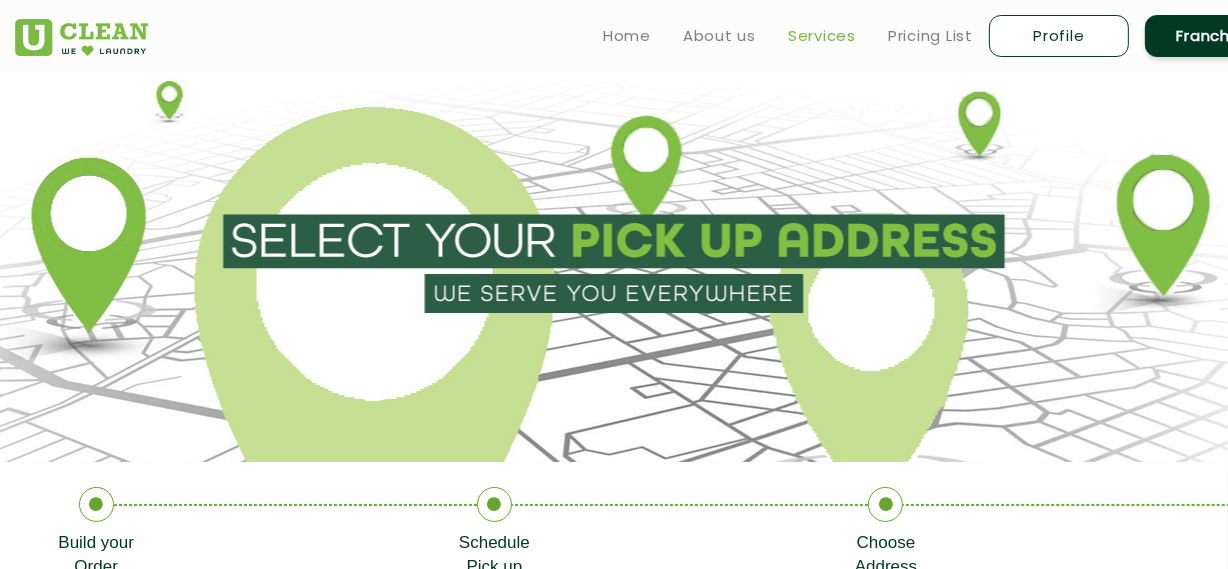 click on "Services" at bounding box center (822, 36) 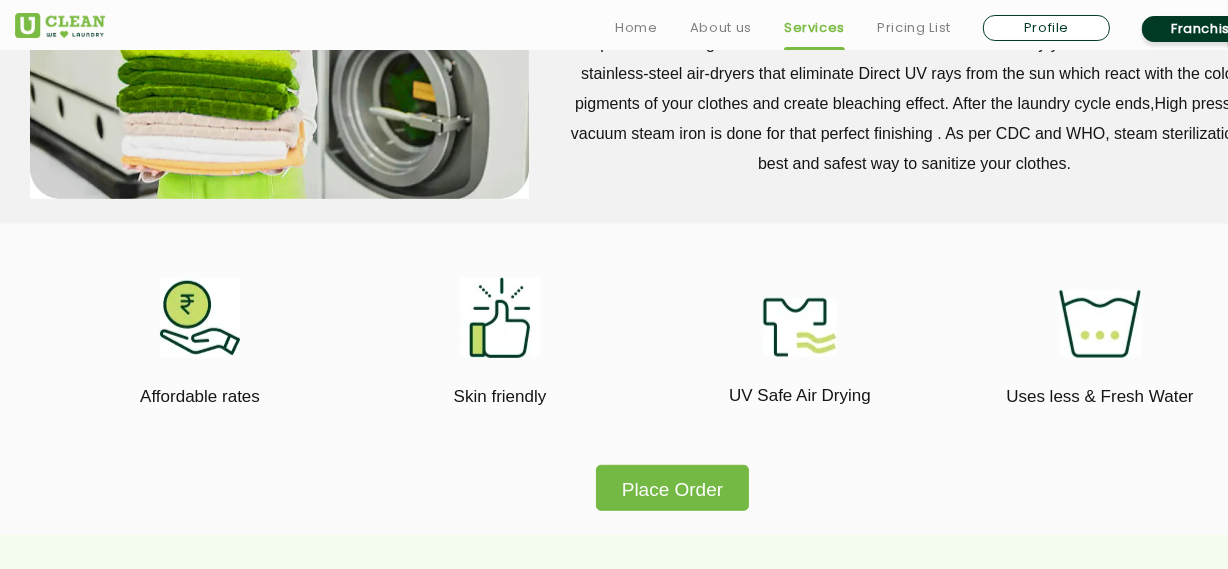 scroll, scrollTop: 1090, scrollLeft: 0, axis: vertical 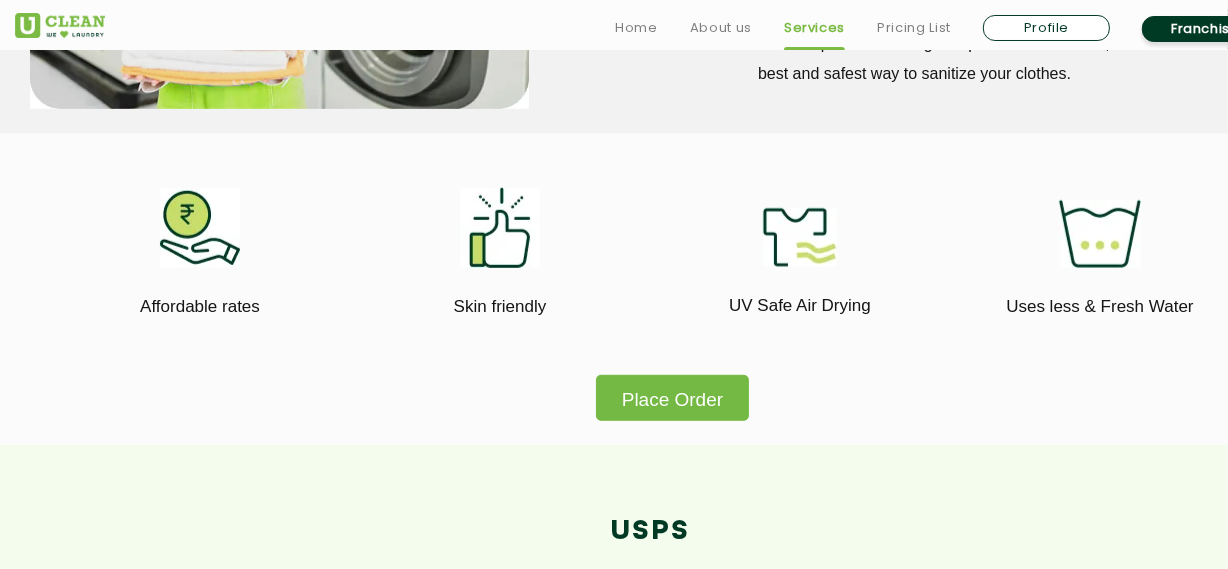 click on "Place Order" 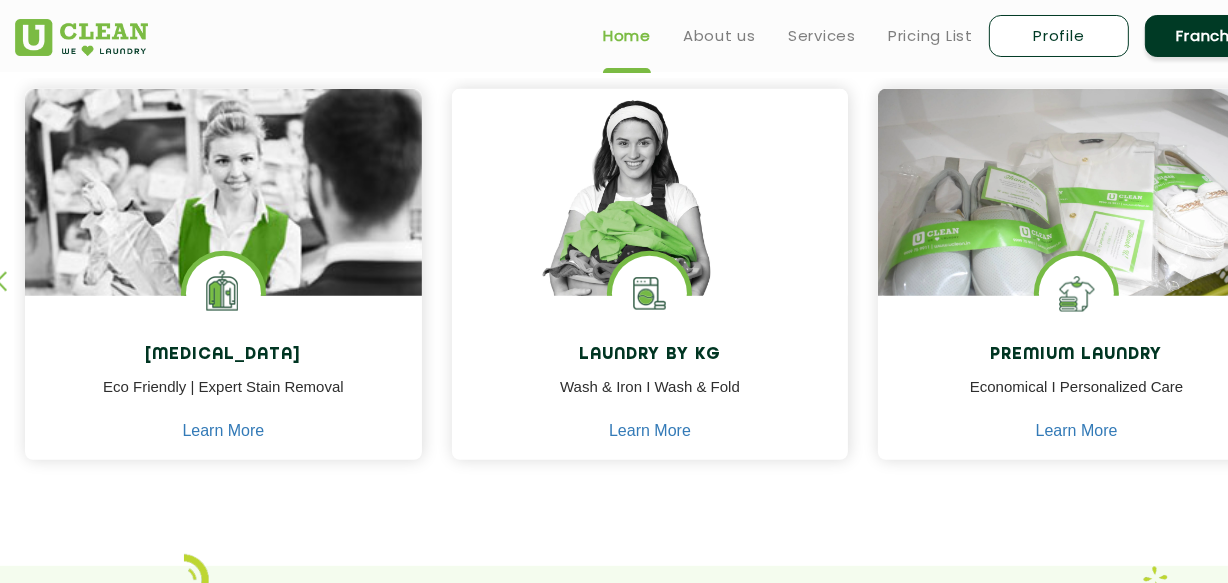 scroll, scrollTop: 818, scrollLeft: 0, axis: vertical 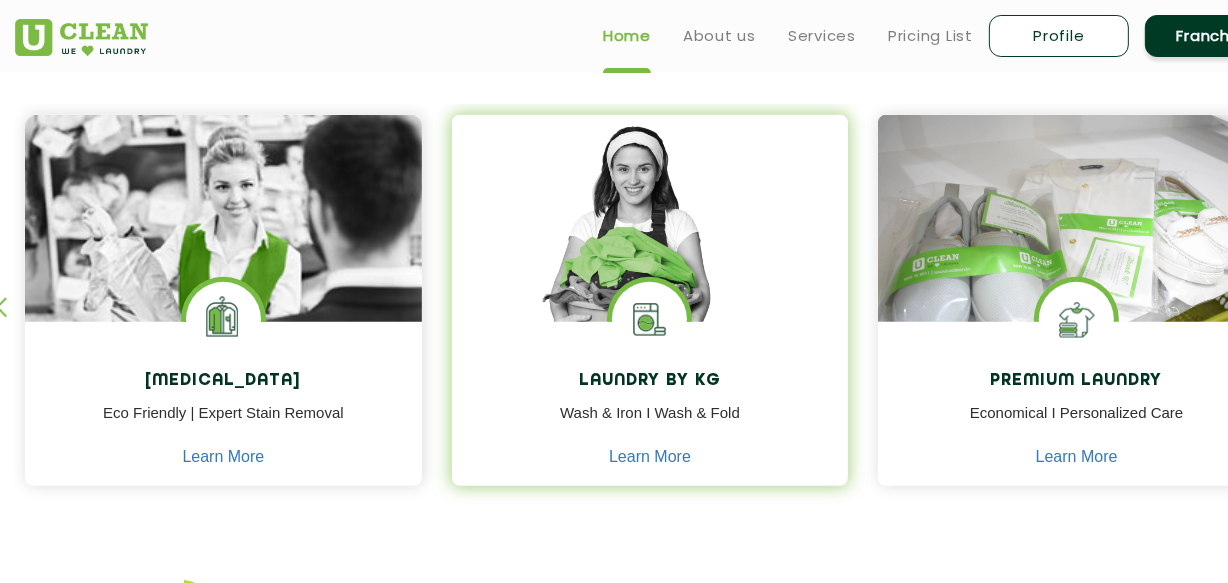 click at bounding box center [649, 319] 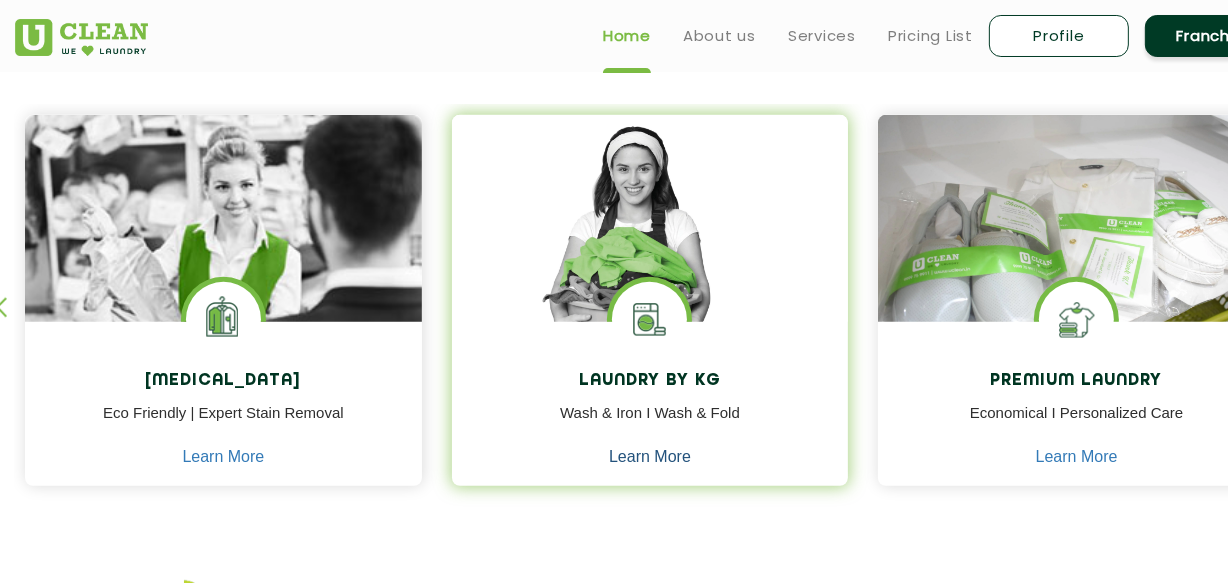 click on "Learn More" at bounding box center [650, 457] 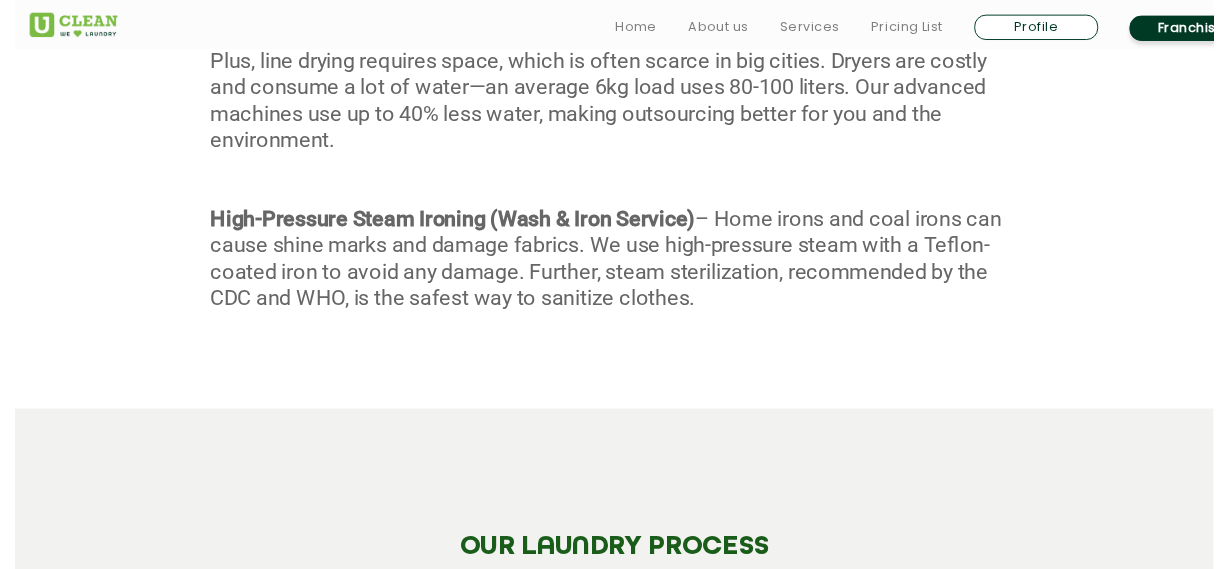 scroll, scrollTop: 2181, scrollLeft: 0, axis: vertical 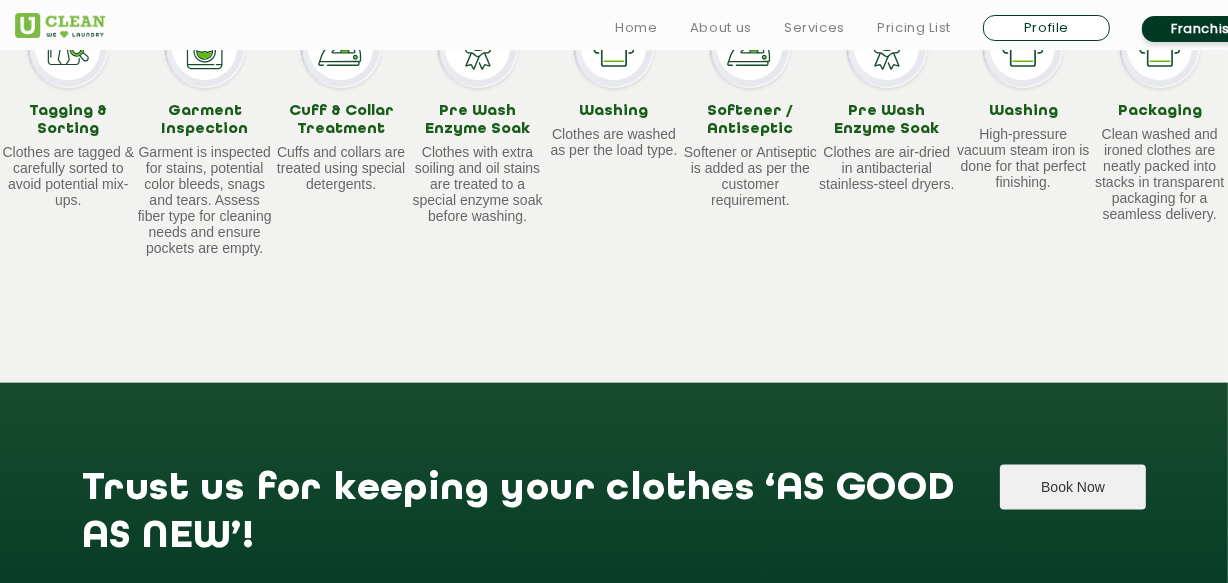 click on "Book Now" 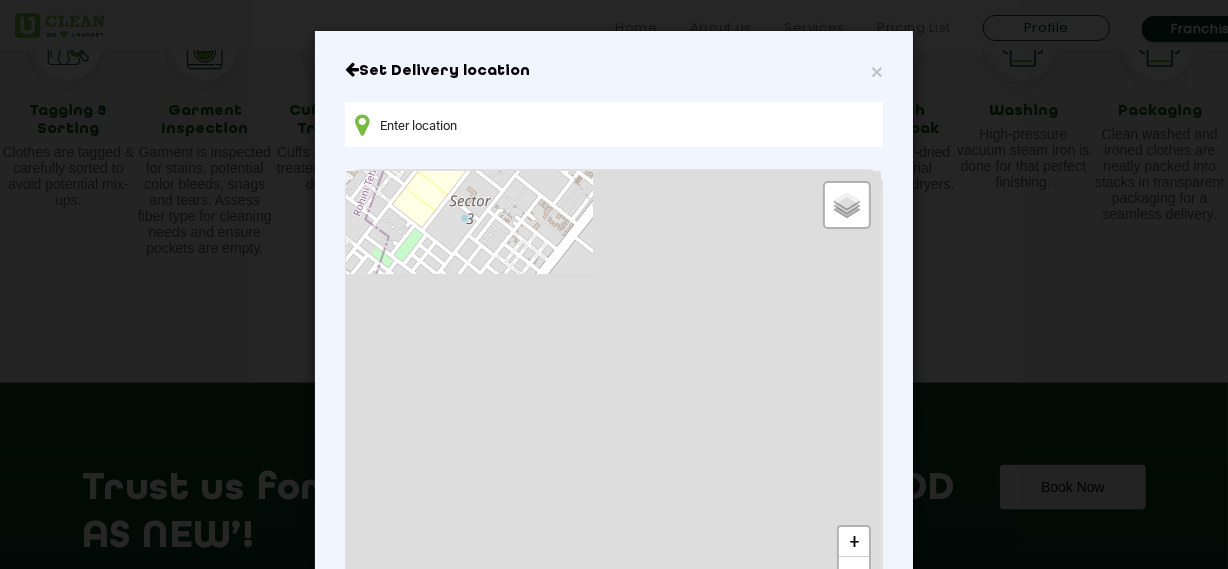 click at bounding box center [614, 124] 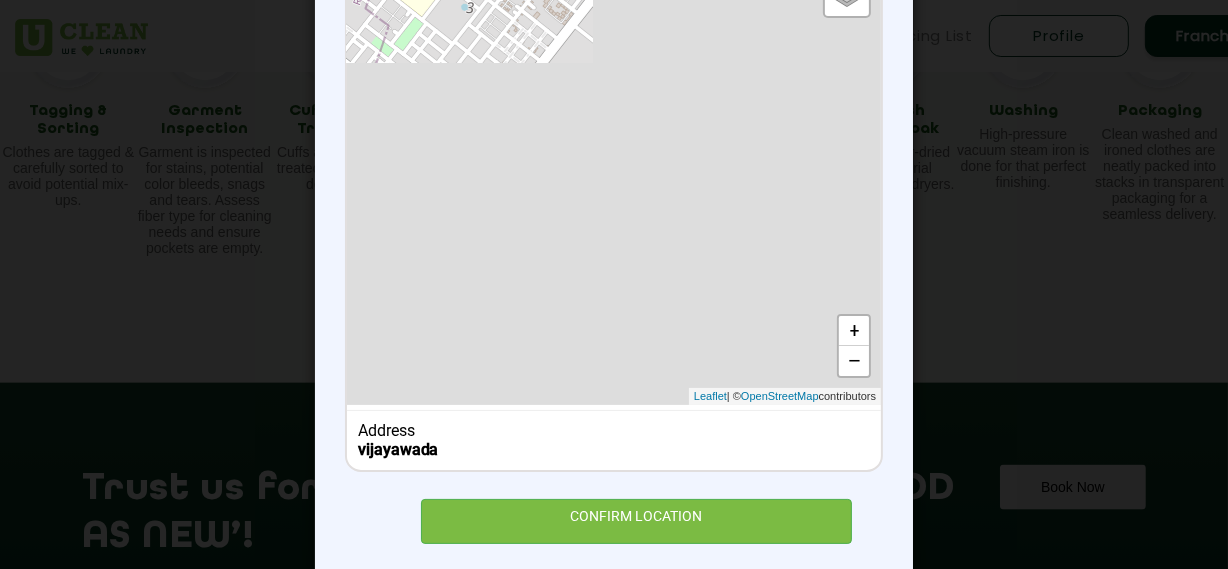 scroll, scrollTop: 244, scrollLeft: 0, axis: vertical 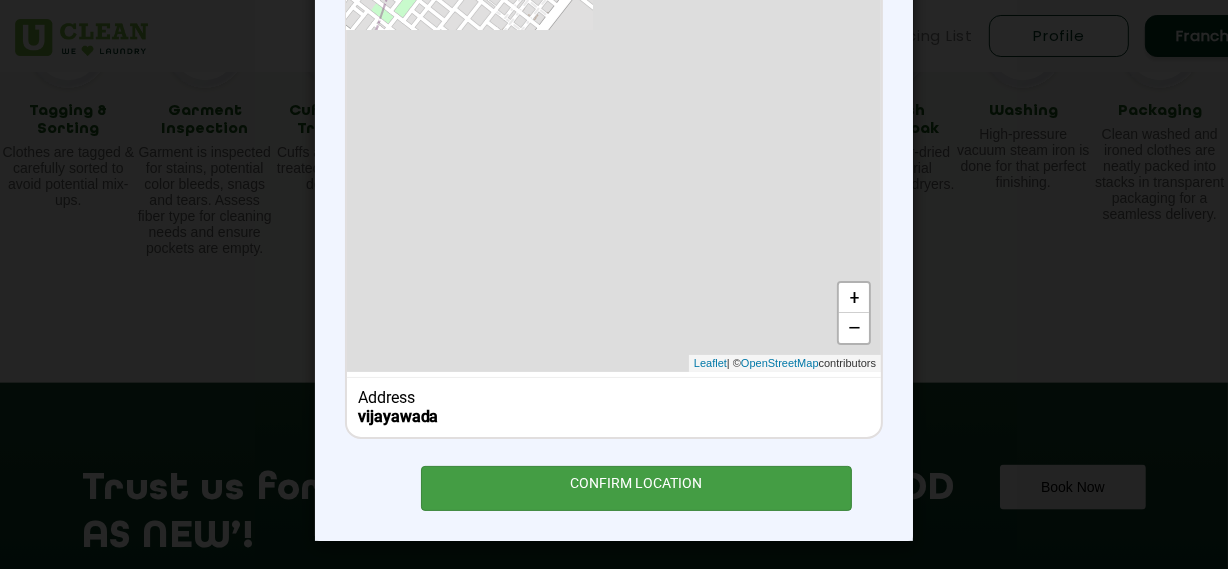 type on "vijayawada" 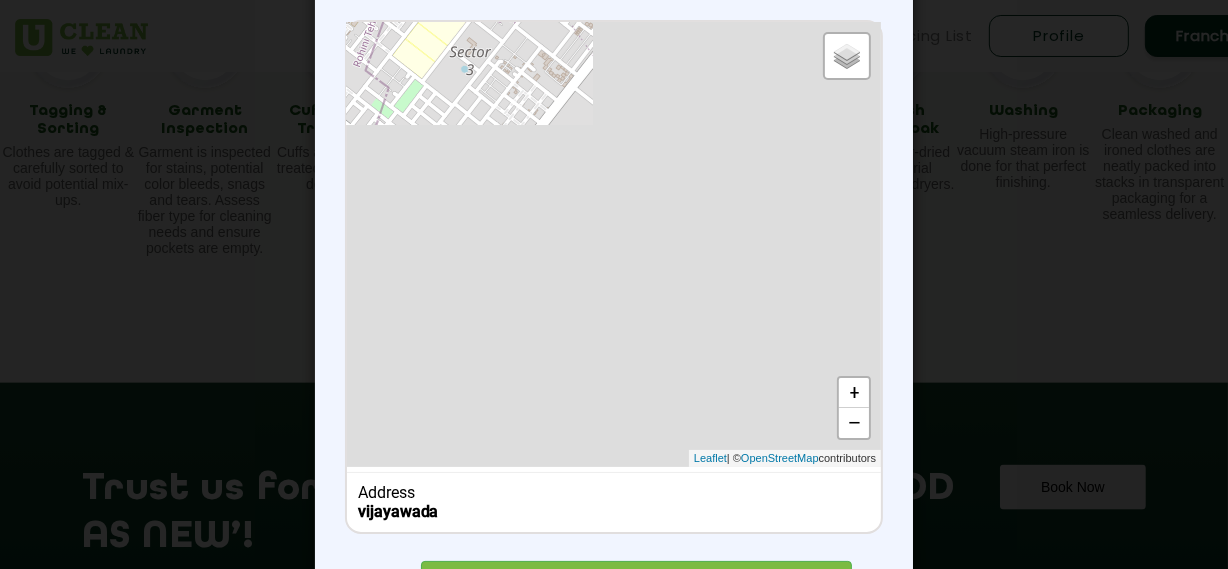 scroll, scrollTop: 244, scrollLeft: 0, axis: vertical 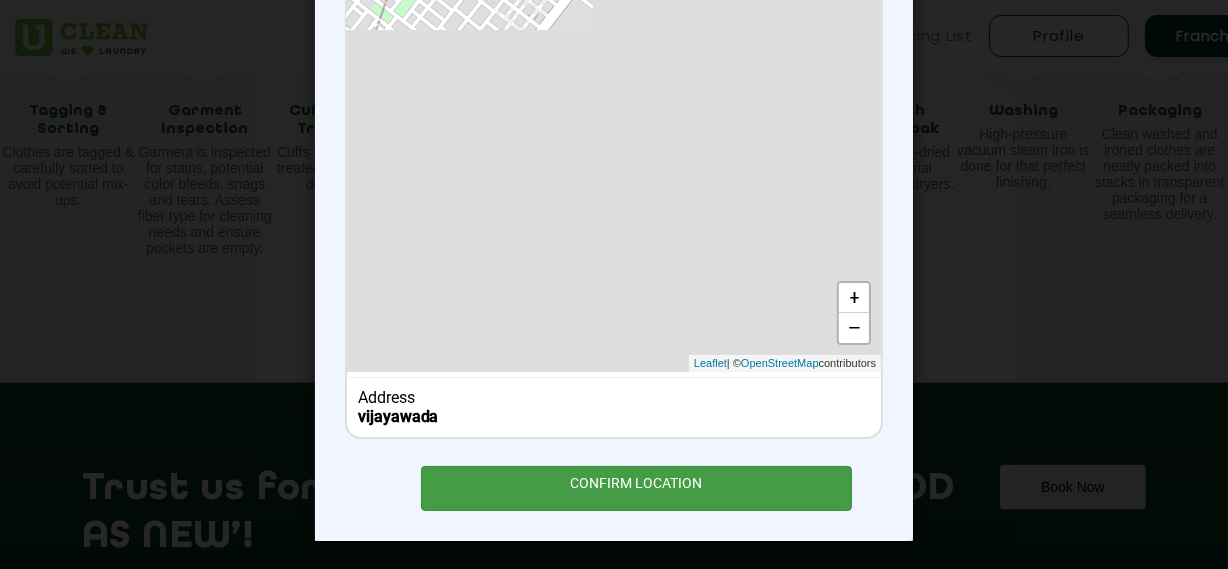 click on "CONFIRM LOCATION" at bounding box center [636, 488] 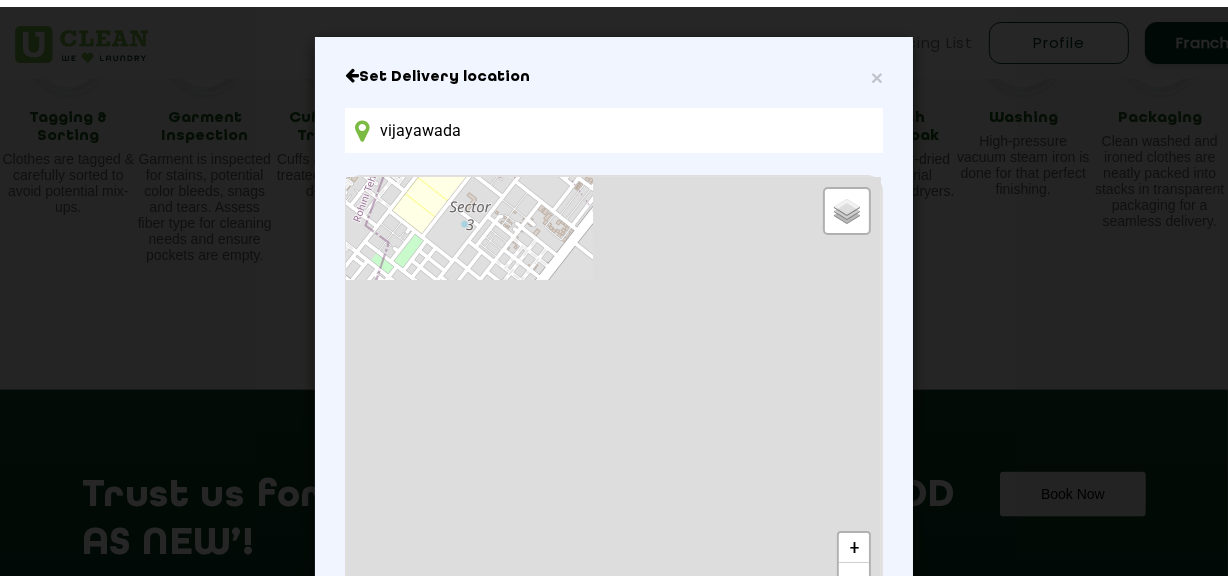 scroll, scrollTop: 0, scrollLeft: 0, axis: both 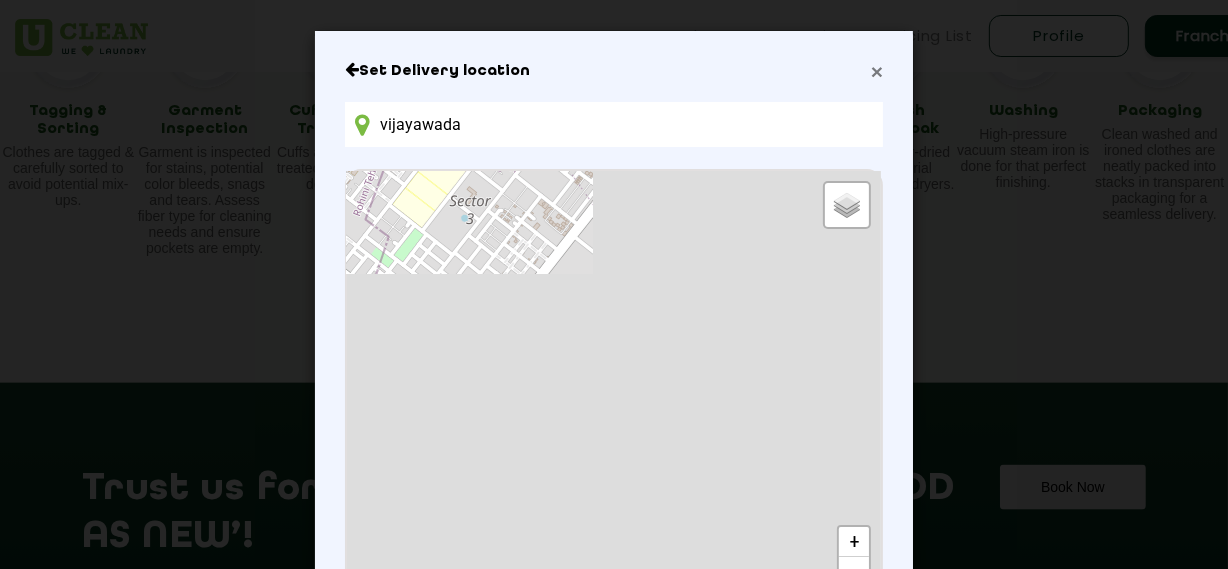 click on "×" at bounding box center (877, 71) 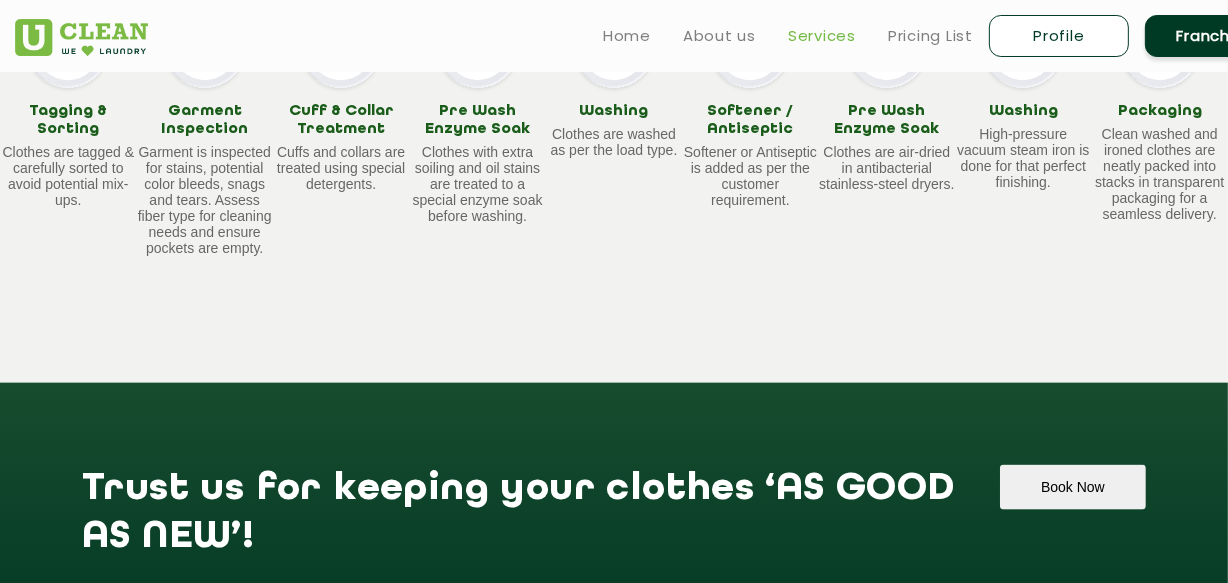 click on "Services" at bounding box center [822, 36] 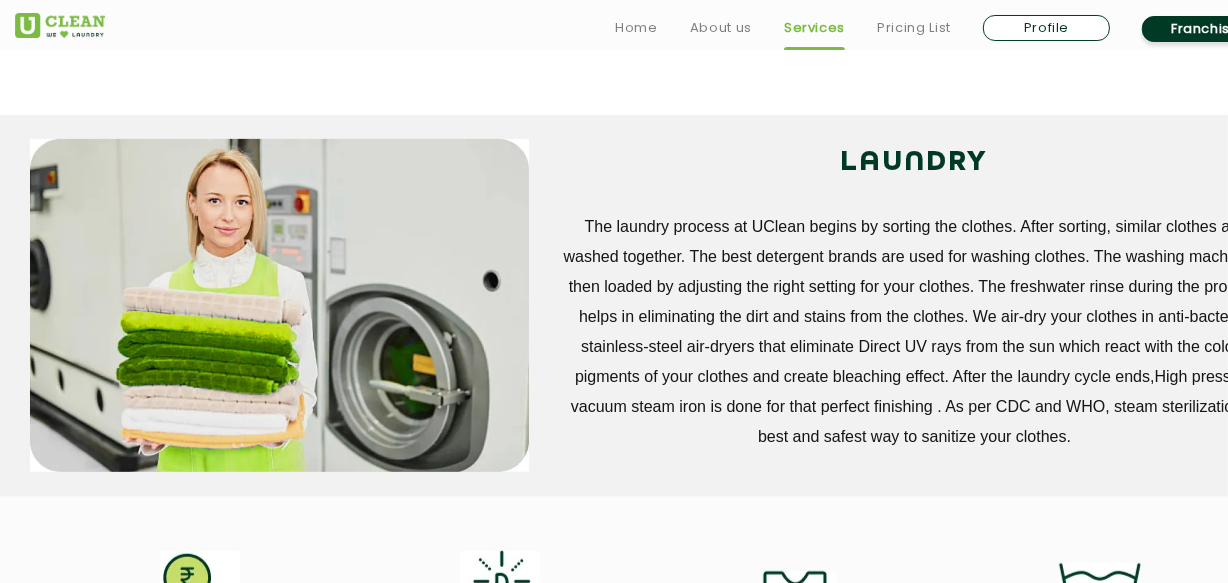 scroll, scrollTop: 1363, scrollLeft: 0, axis: vertical 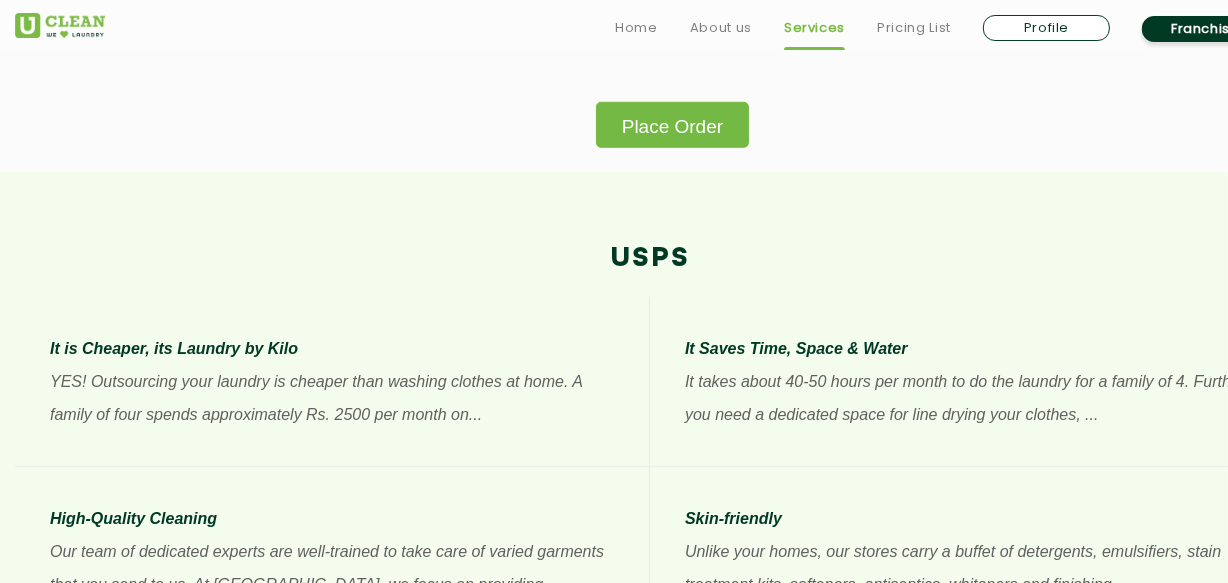 click on "Place Order" 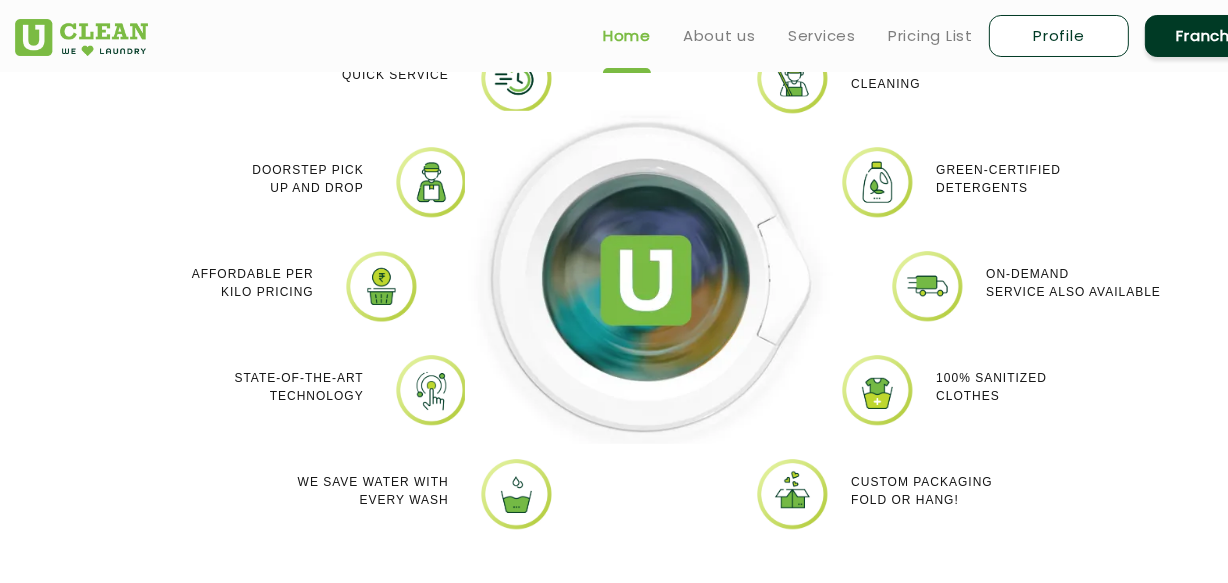 scroll, scrollTop: 0, scrollLeft: 0, axis: both 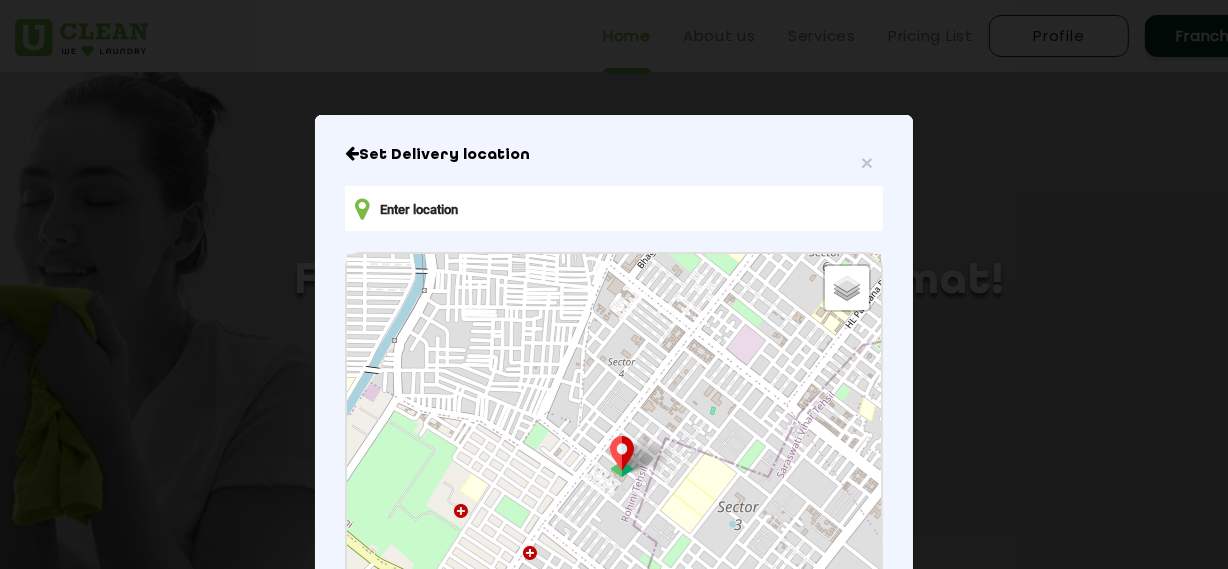 click at bounding box center [614, 208] 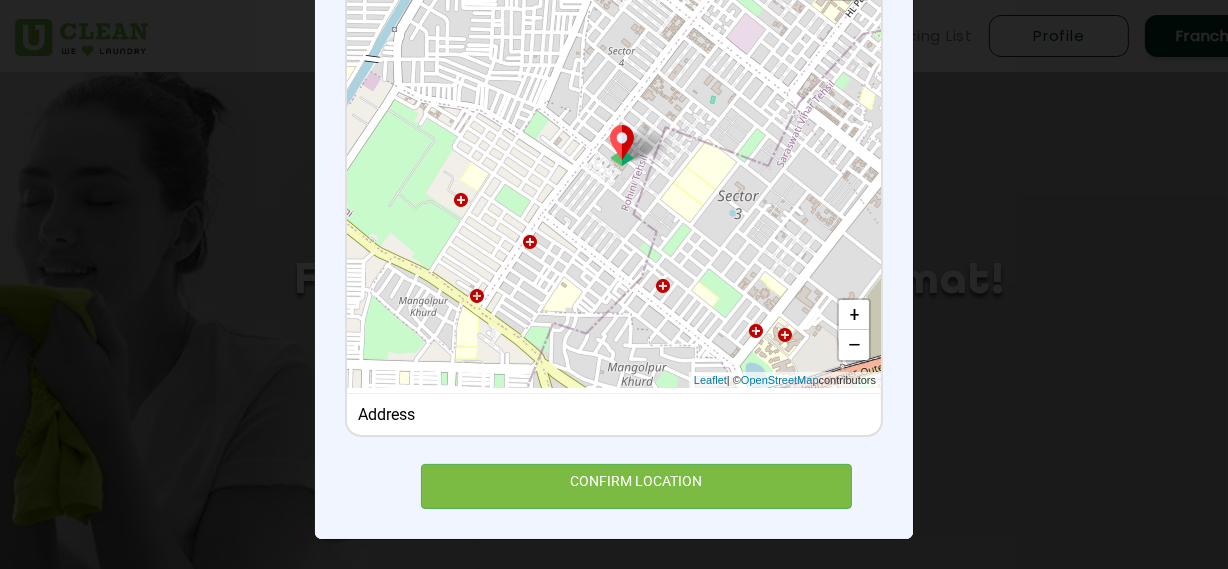 scroll, scrollTop: 0, scrollLeft: 0, axis: both 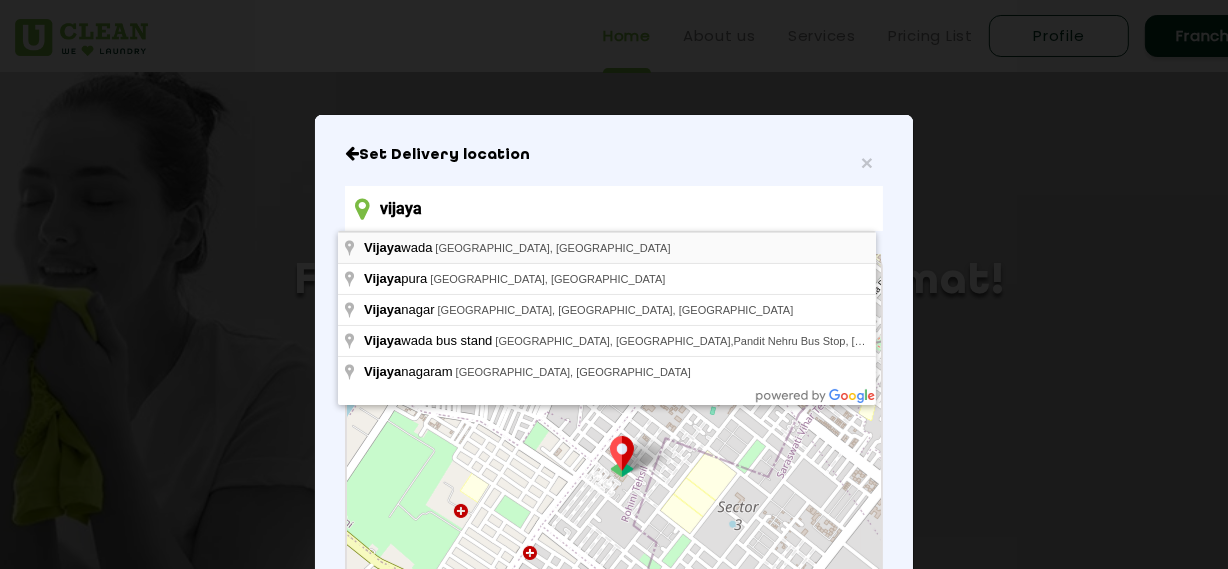 type on "[GEOGRAPHIC_DATA], [GEOGRAPHIC_DATA], [GEOGRAPHIC_DATA]" 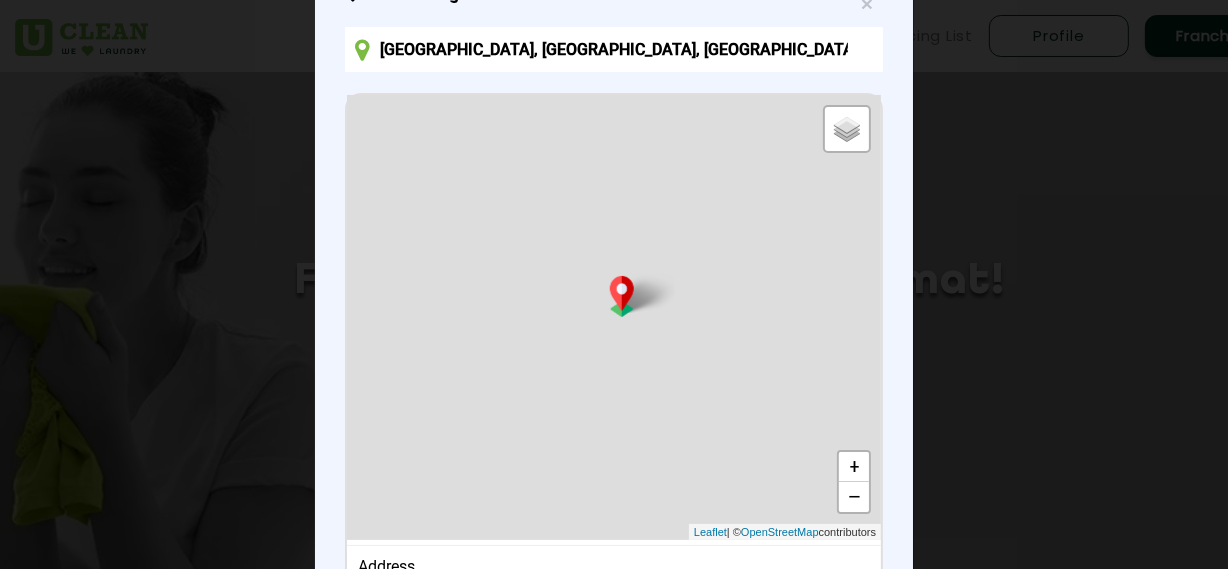 scroll, scrollTop: 272, scrollLeft: 0, axis: vertical 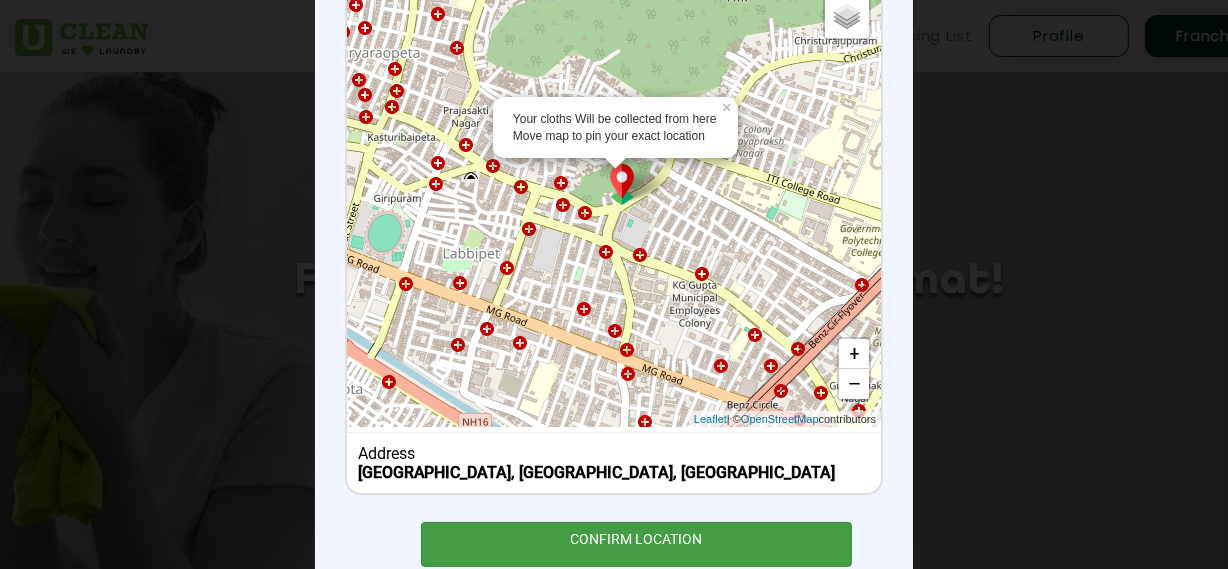 click on "CONFIRM LOCATION" at bounding box center (636, 544) 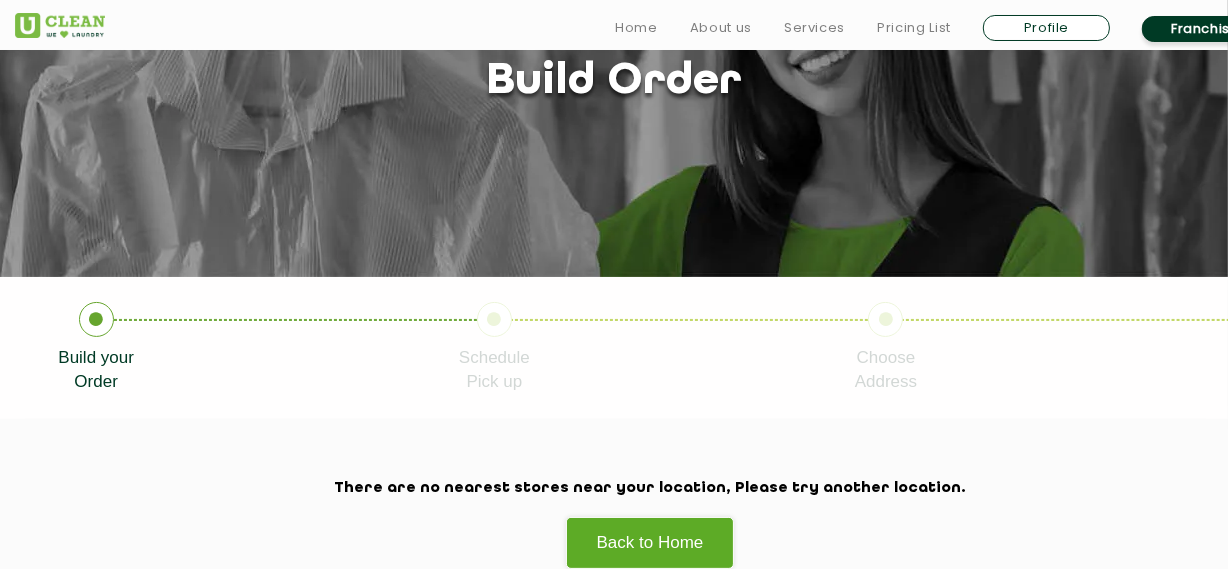 scroll, scrollTop: 363, scrollLeft: 0, axis: vertical 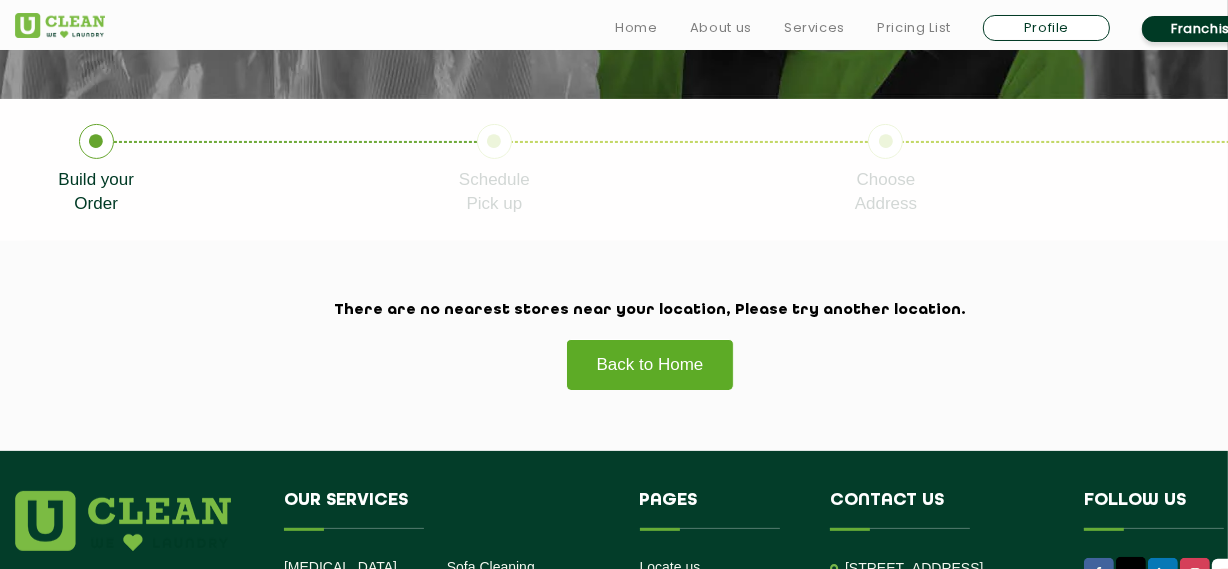 click on "Back to Home" 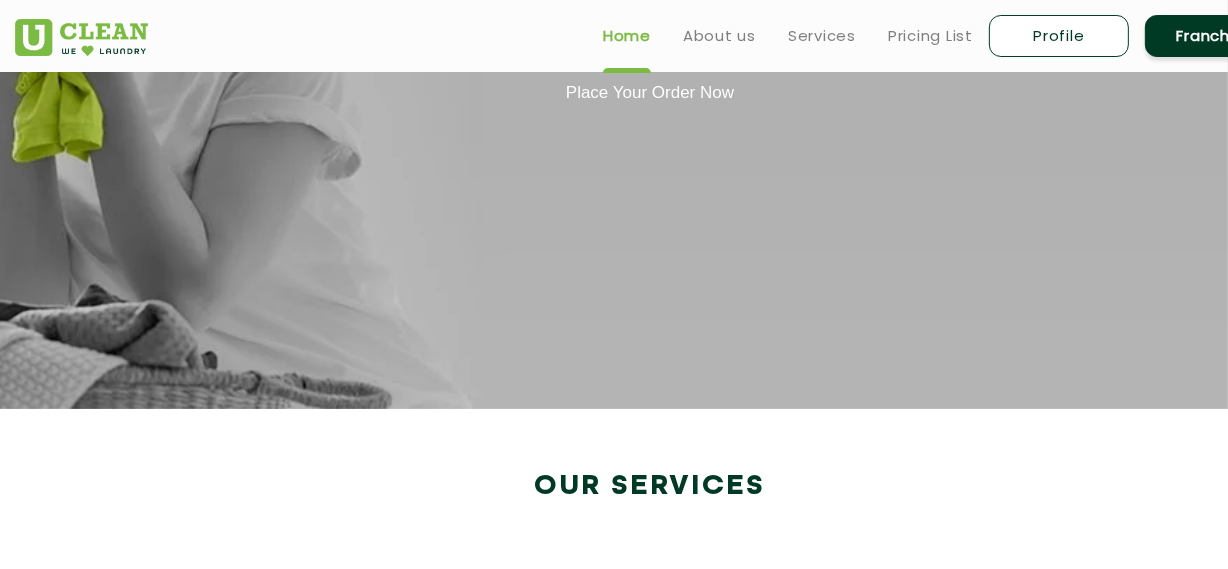 scroll, scrollTop: 0, scrollLeft: 0, axis: both 